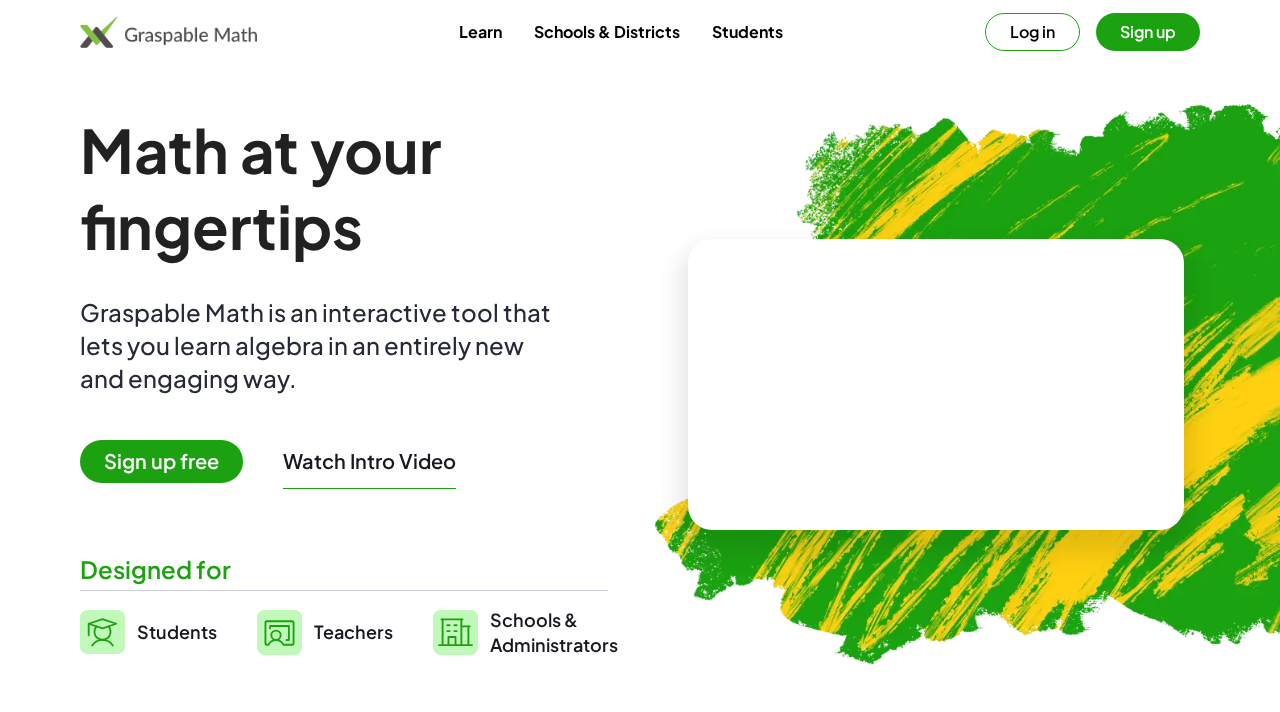 scroll, scrollTop: 0, scrollLeft: 0, axis: both 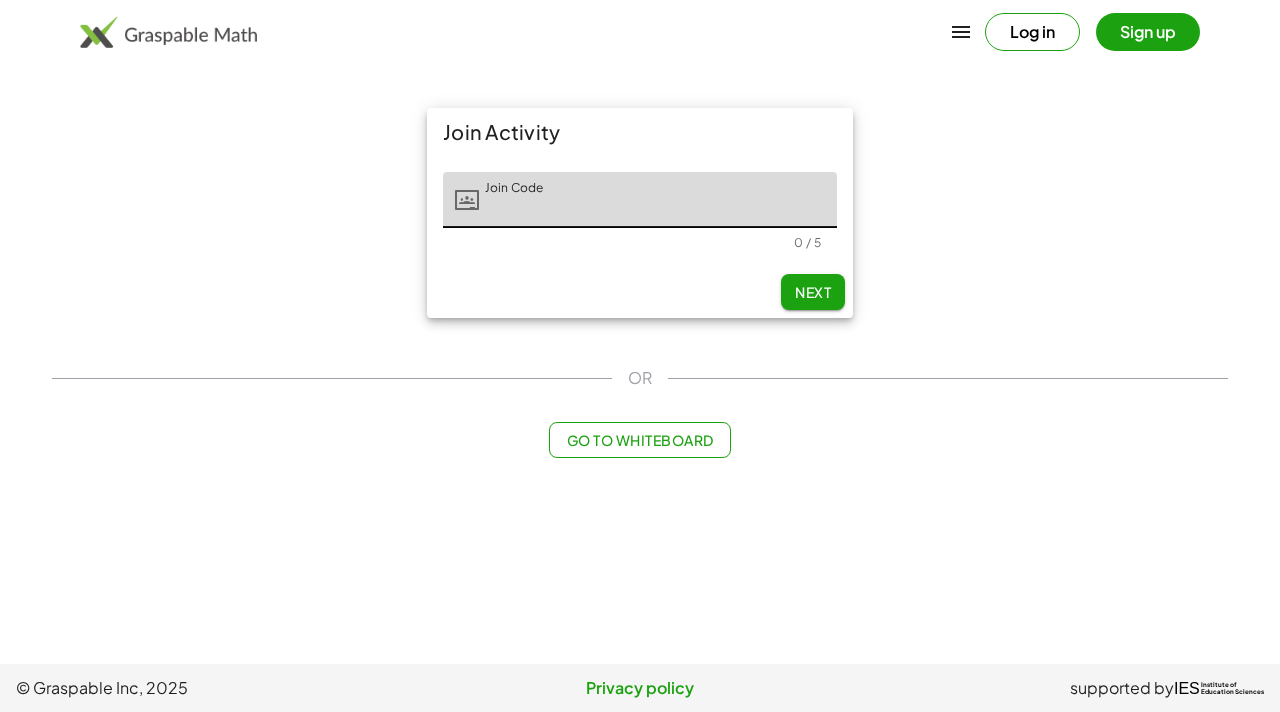 click on "Next" 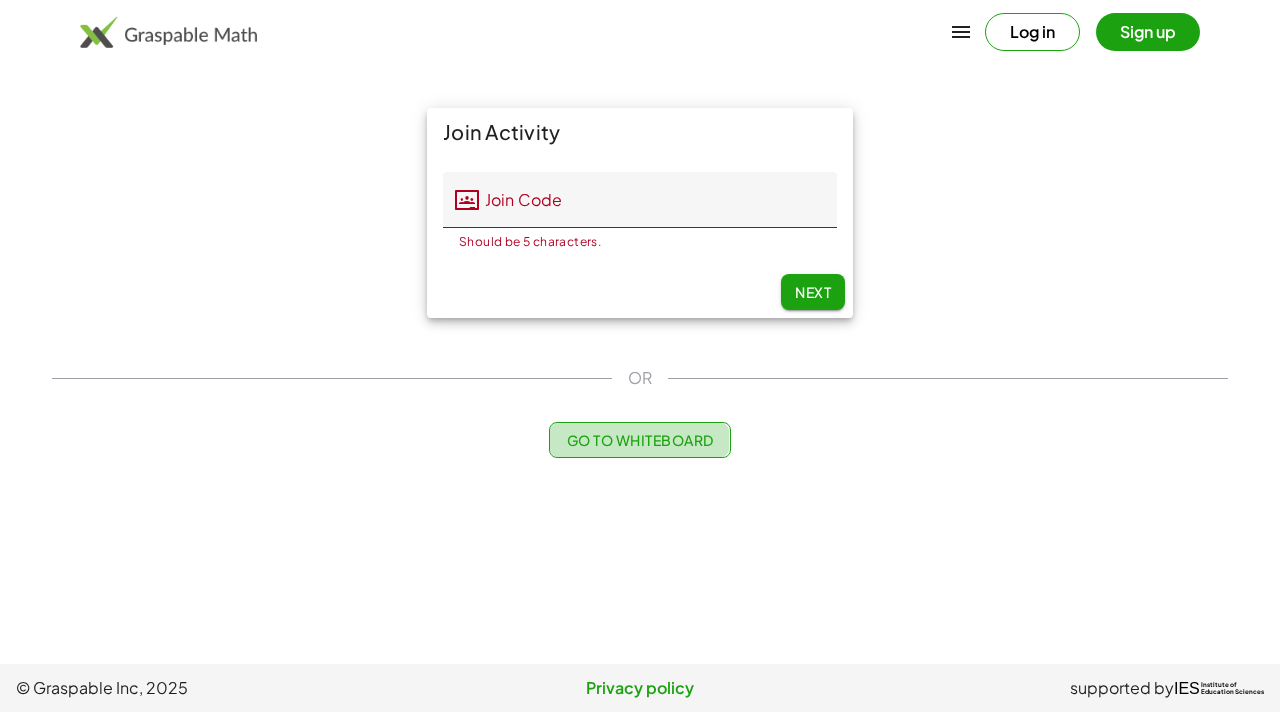 click on "Go to Whiteboard" 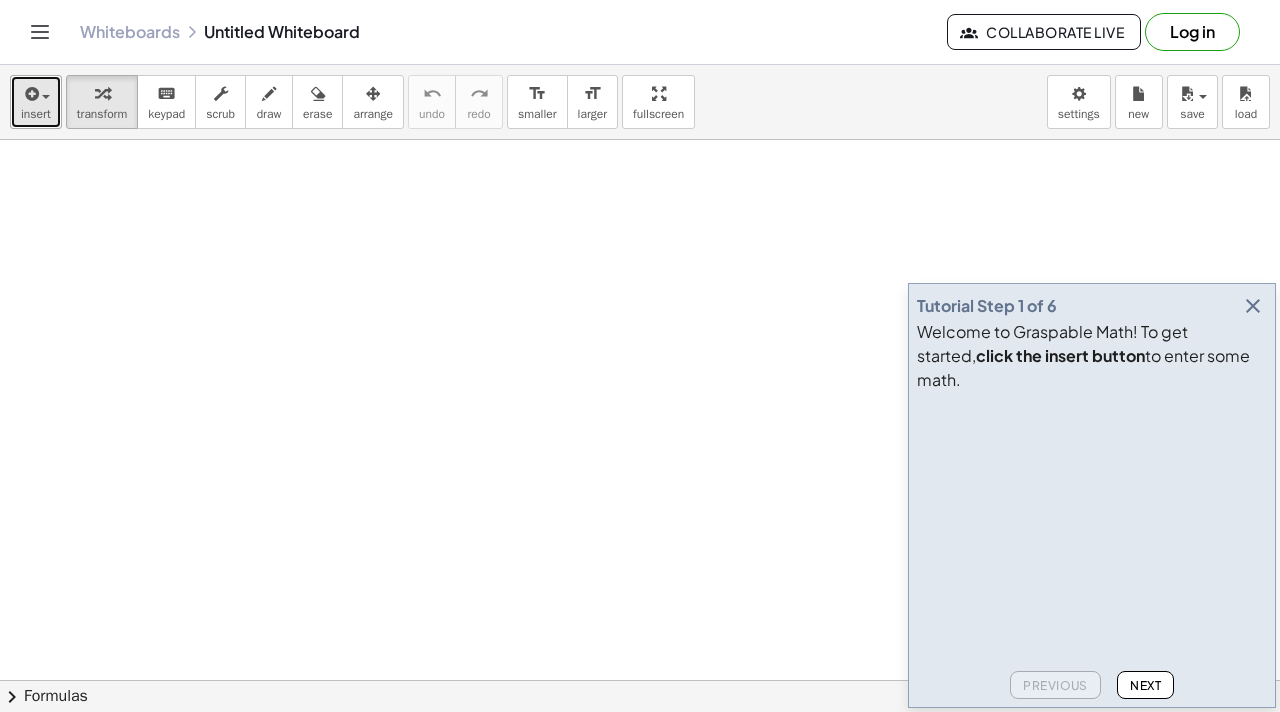 click on "insert" at bounding box center [36, 102] 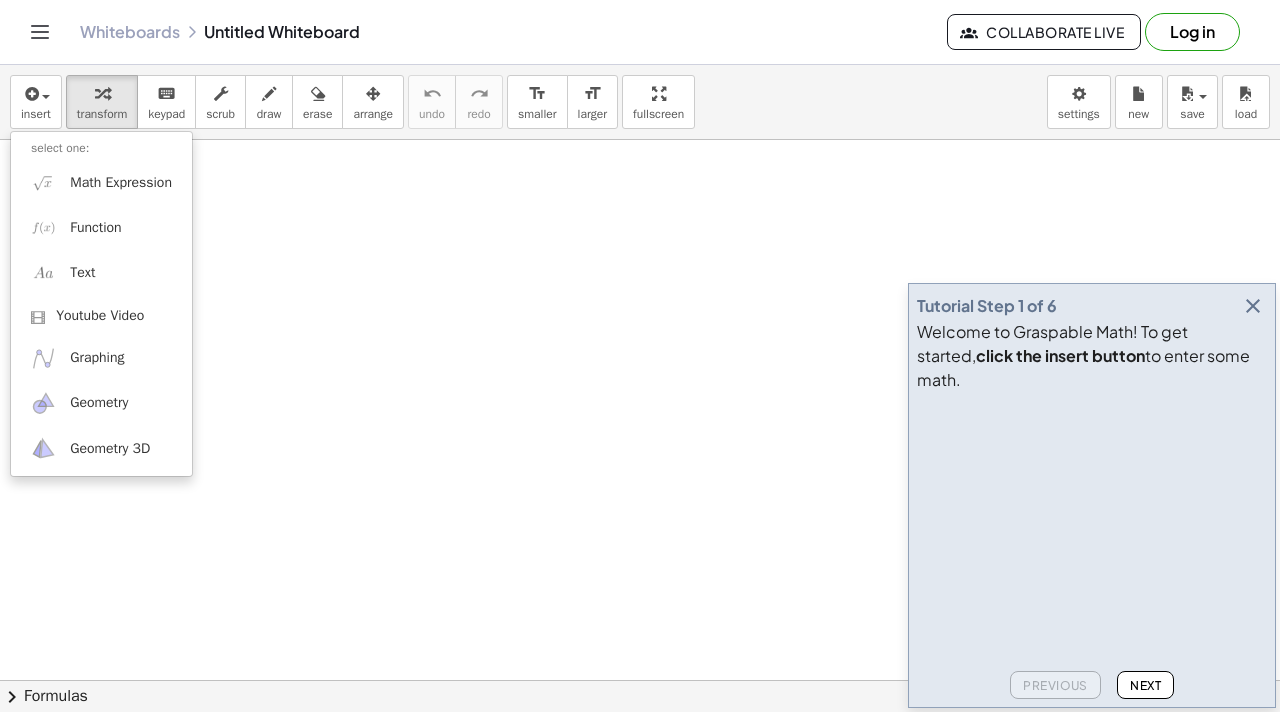 click on "Next" 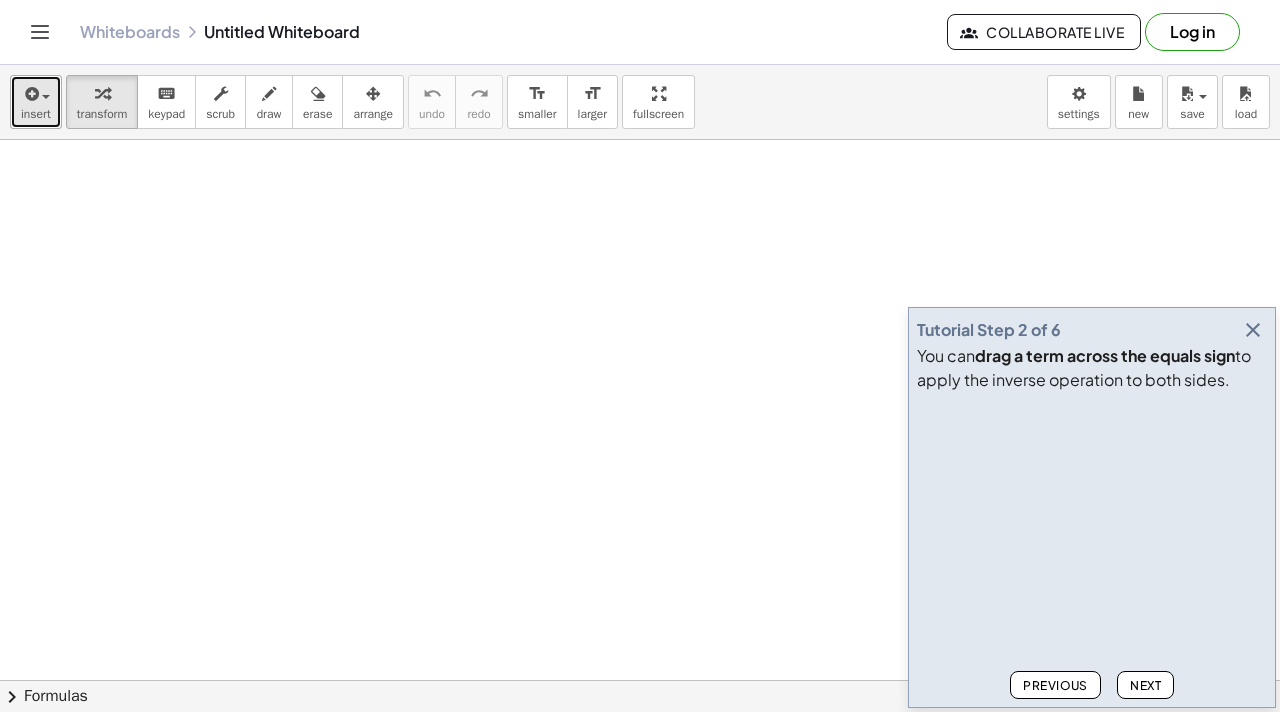 click at bounding box center (30, 94) 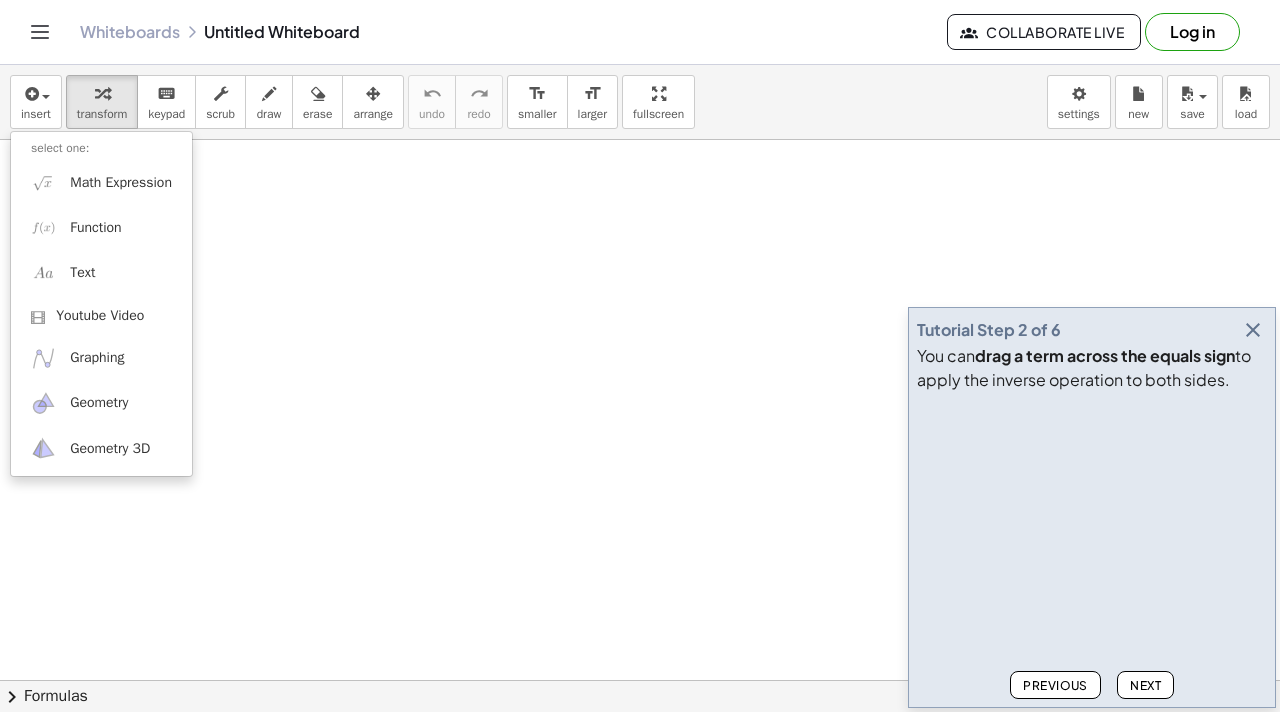 click on "Next" 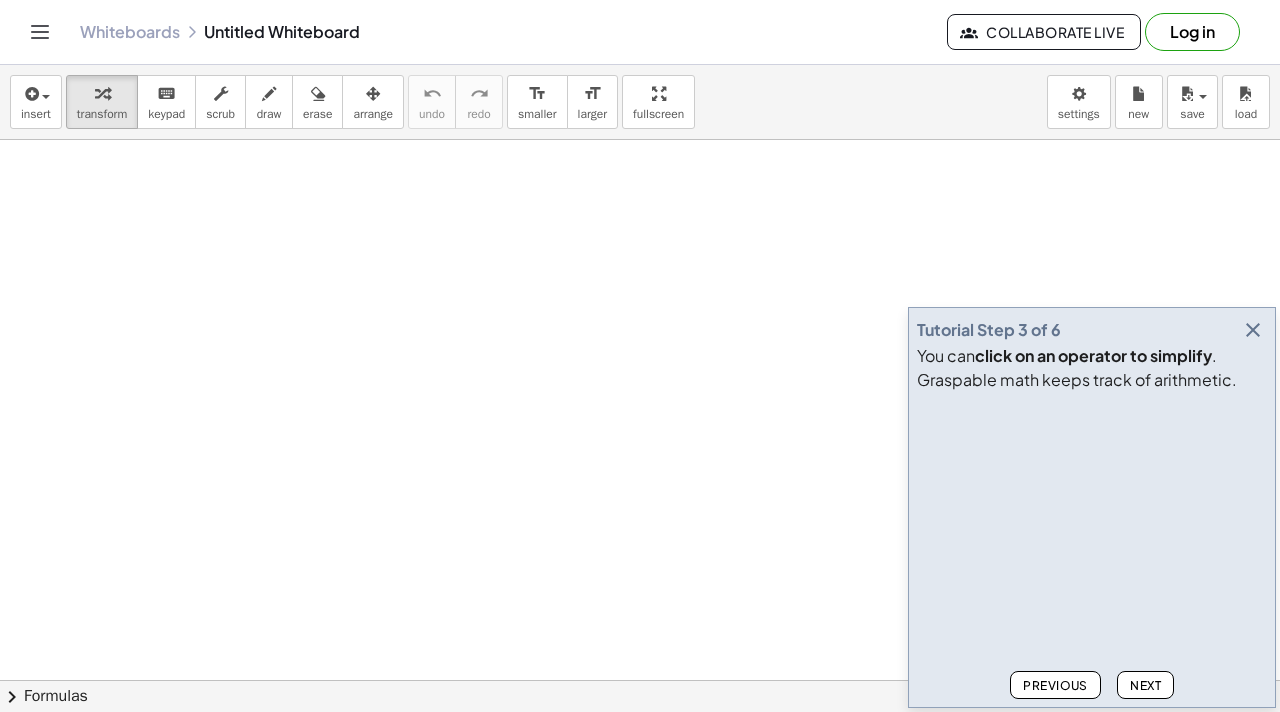 click on "Next" 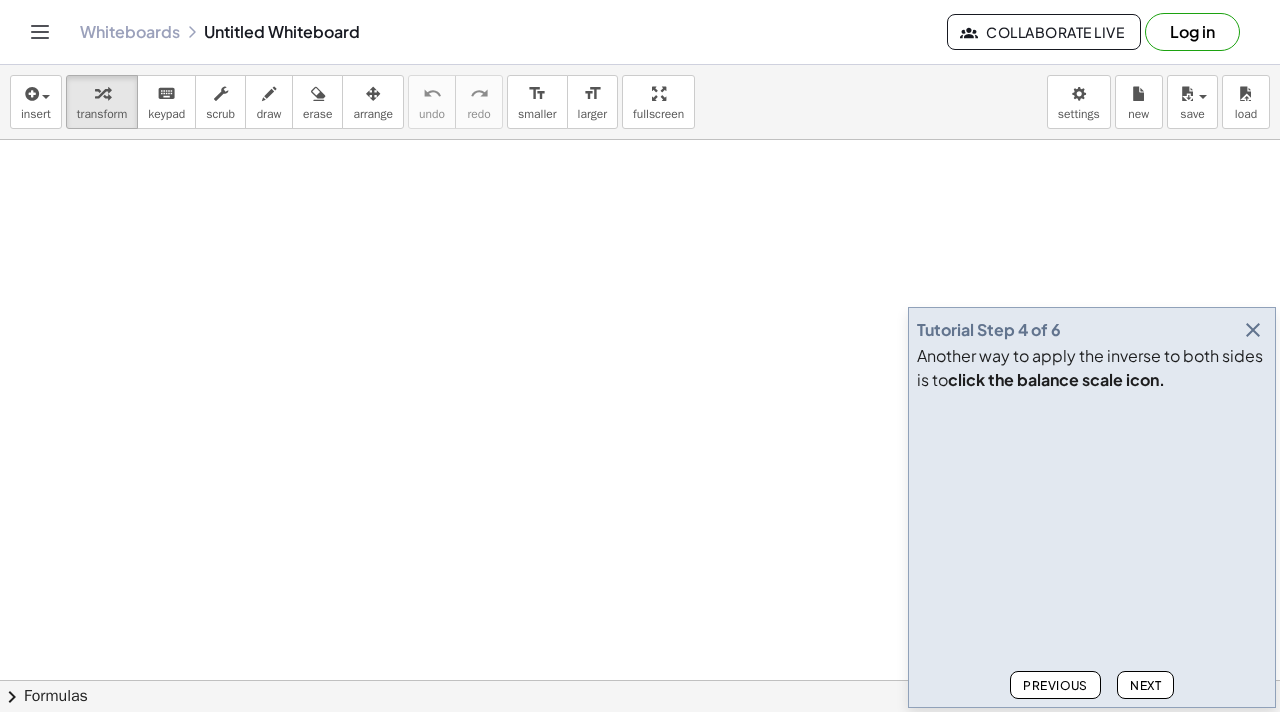 click on "Next" 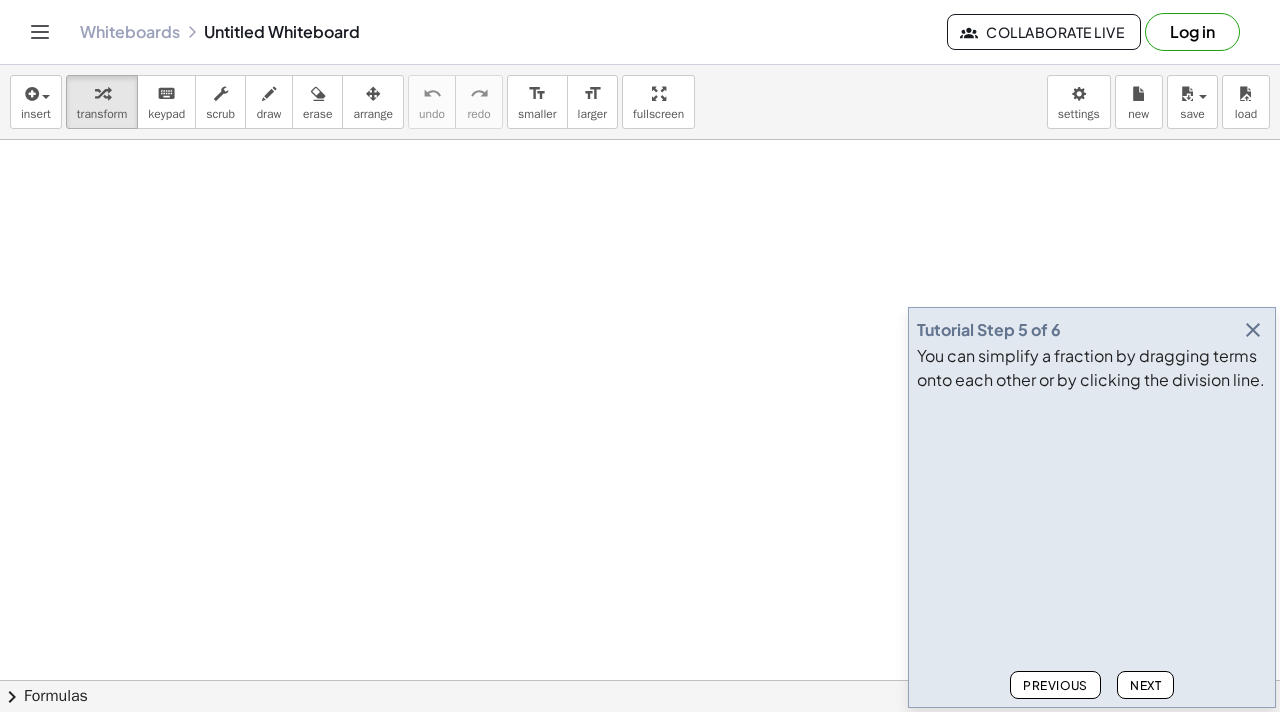 click on "Next" 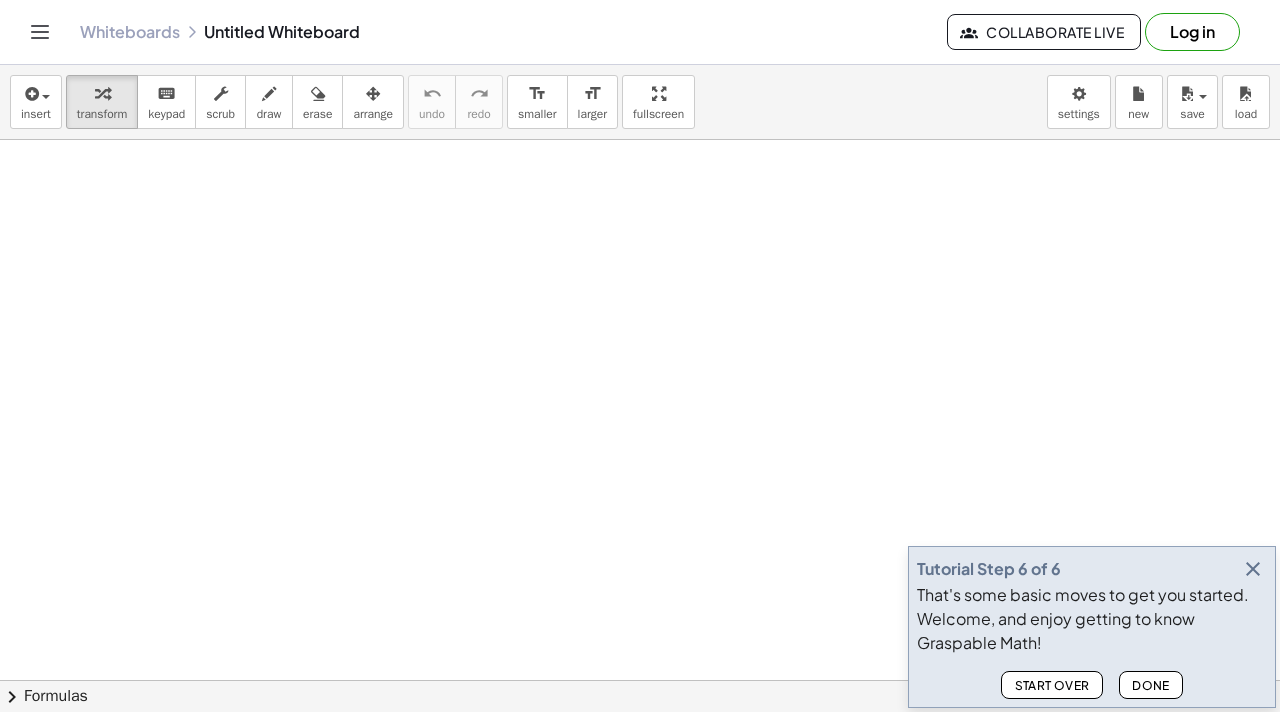 click on "Done" 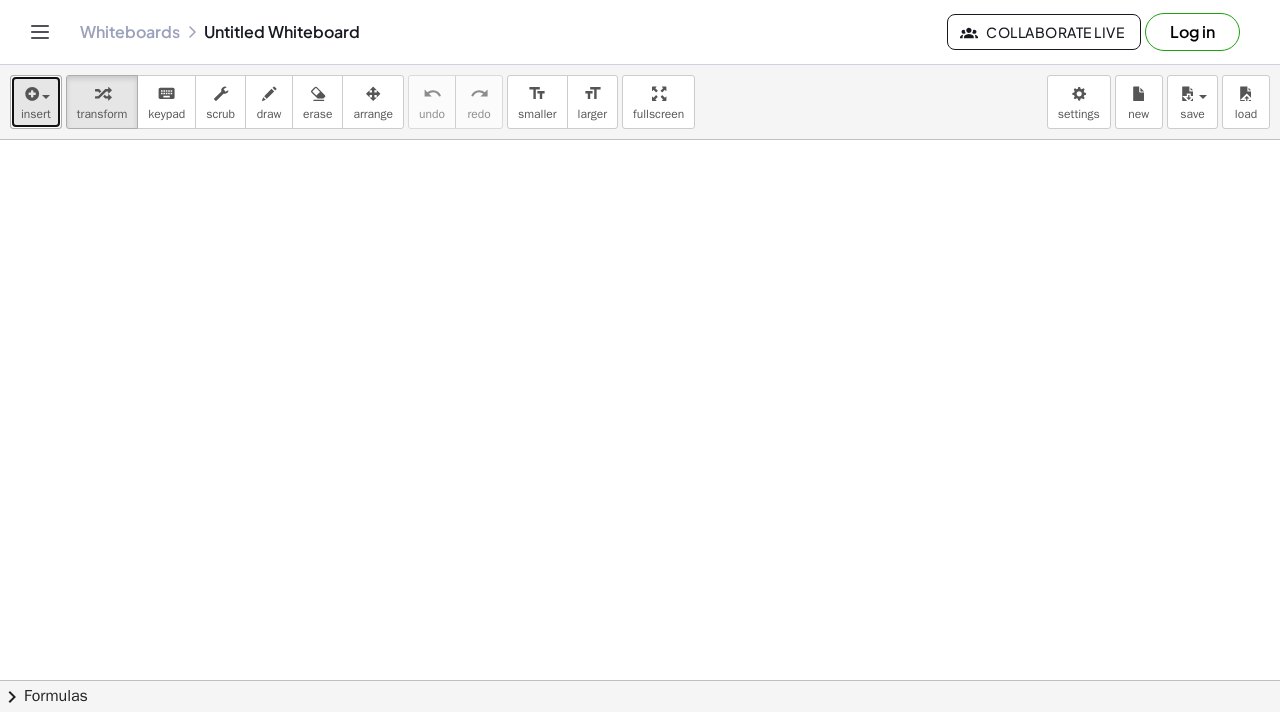 click on "insert" at bounding box center [36, 102] 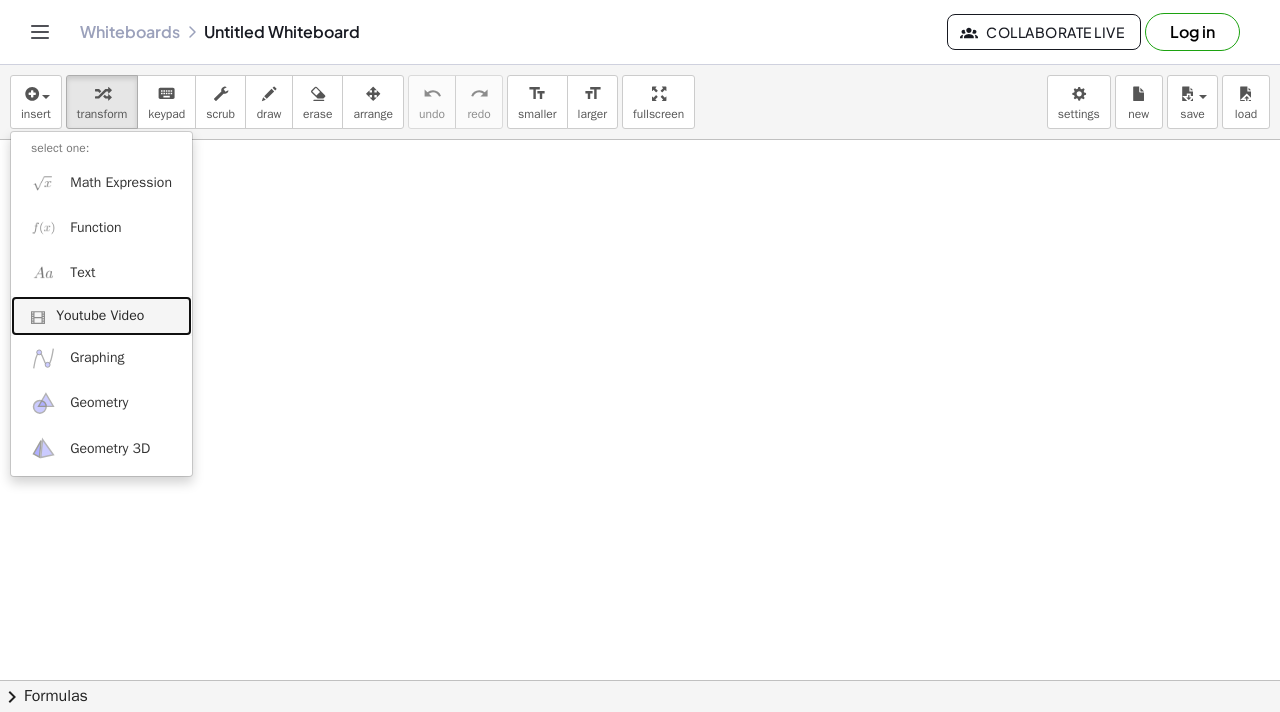 click on "Youtube Video" at bounding box center [101, 316] 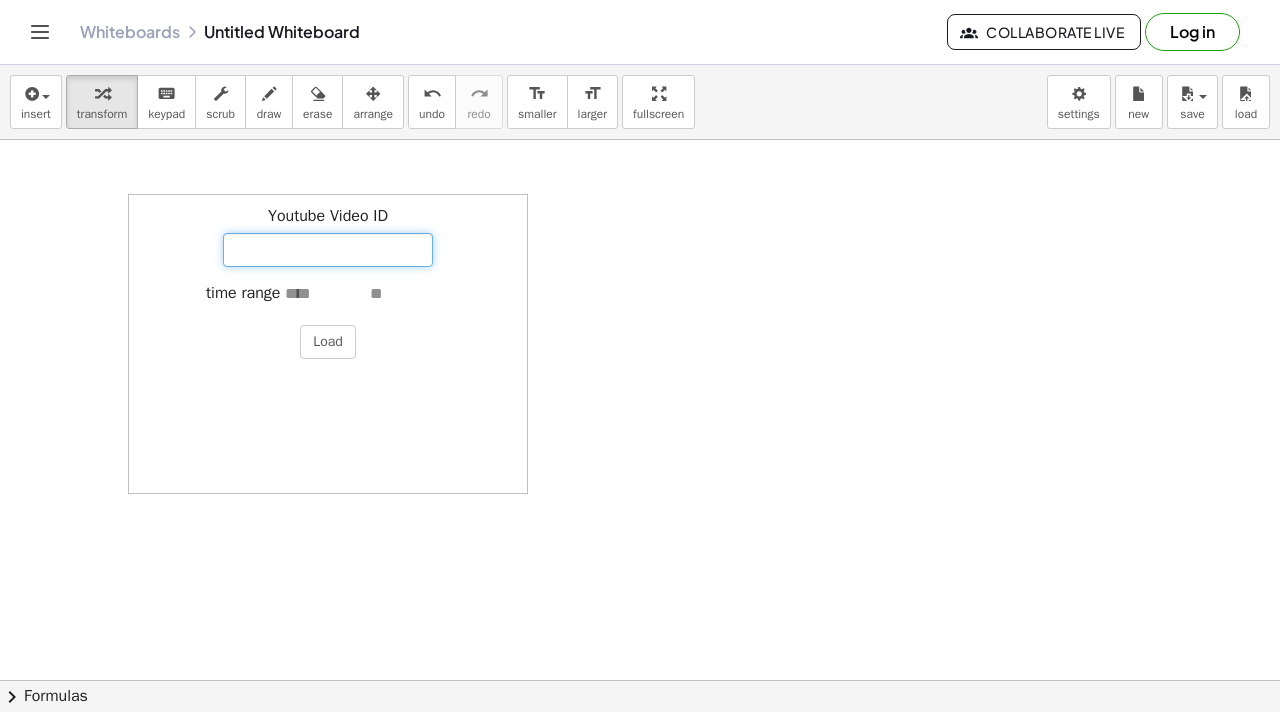 click on "Youtube Video ID" at bounding box center (328, 250) 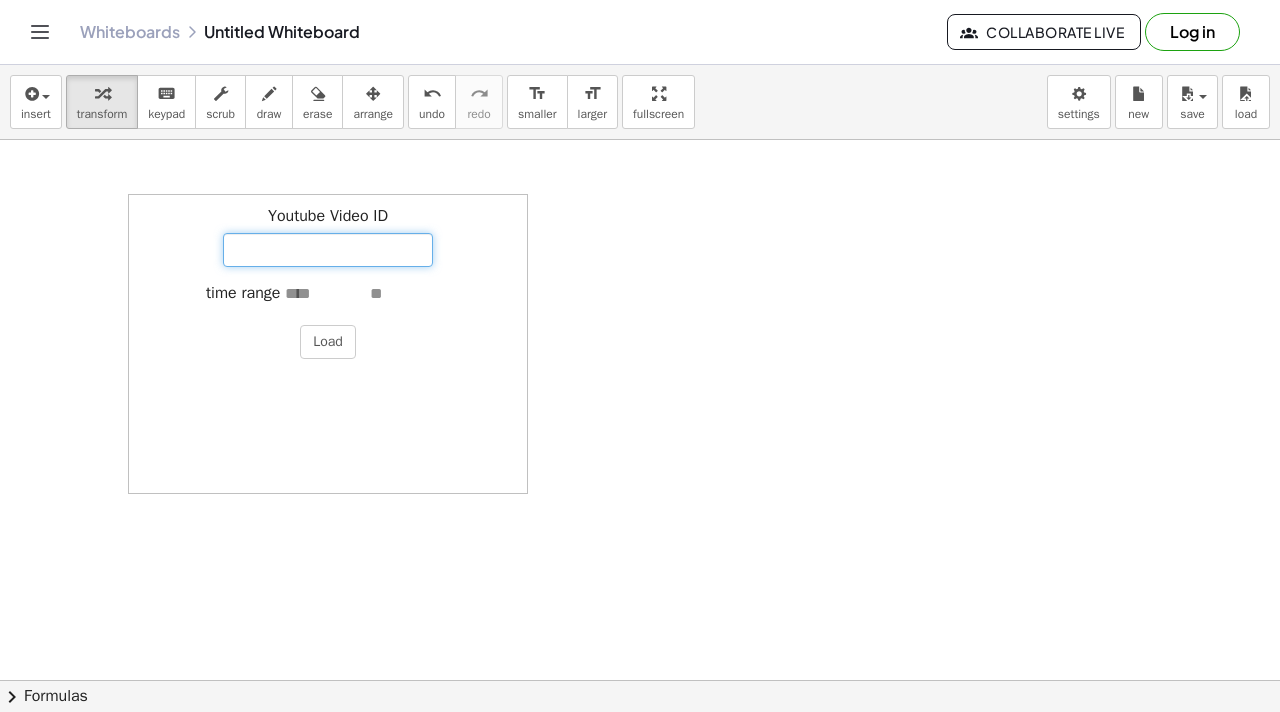 click at bounding box center [640, 745] 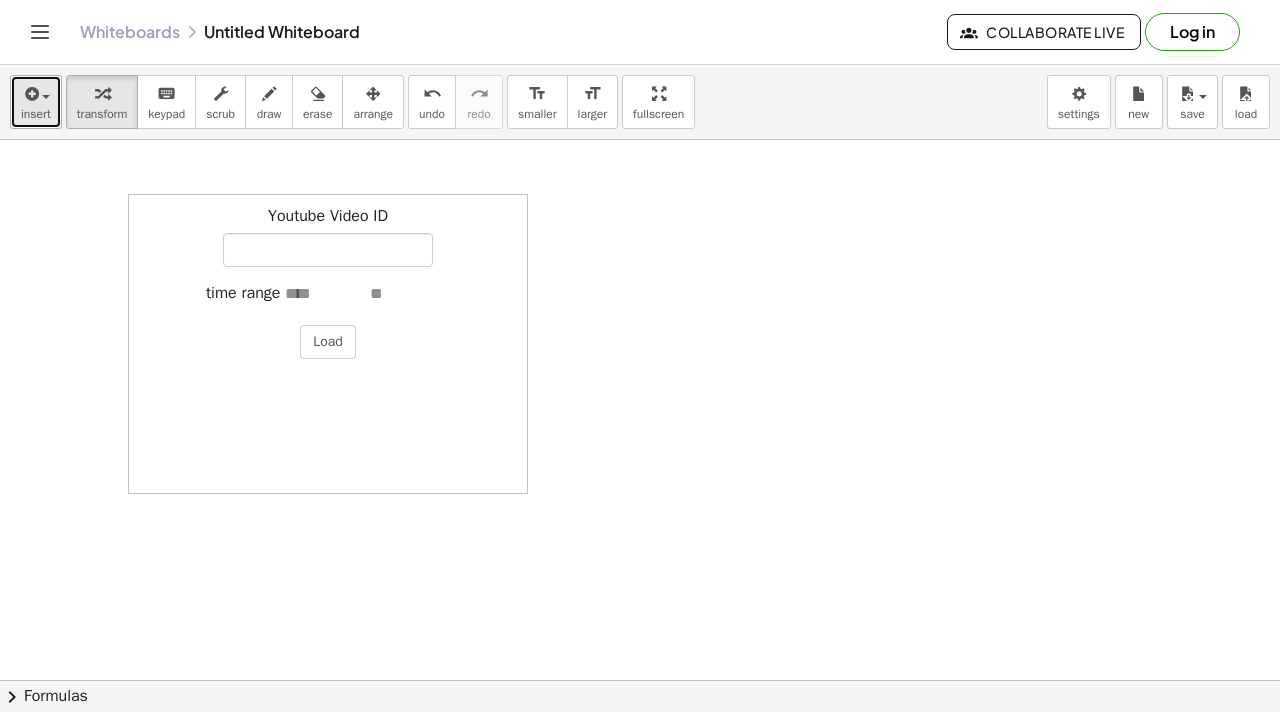 click on "insert" at bounding box center [36, 114] 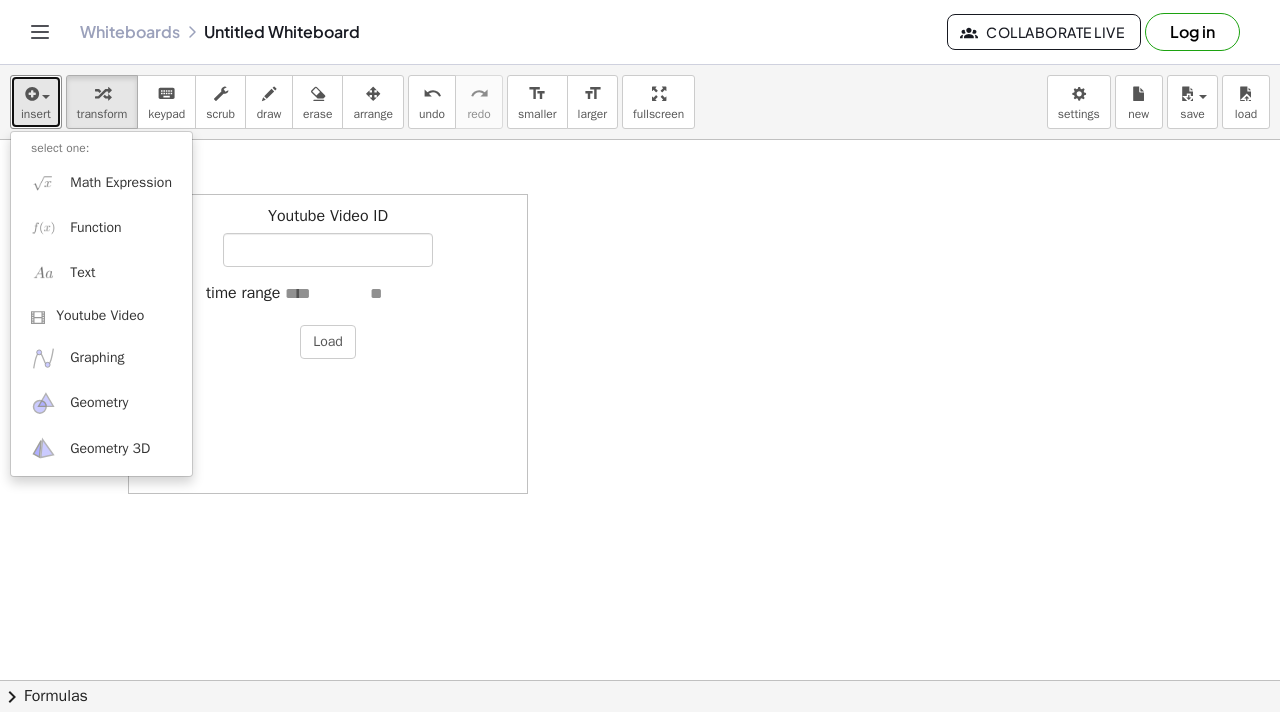 click at bounding box center [640, 745] 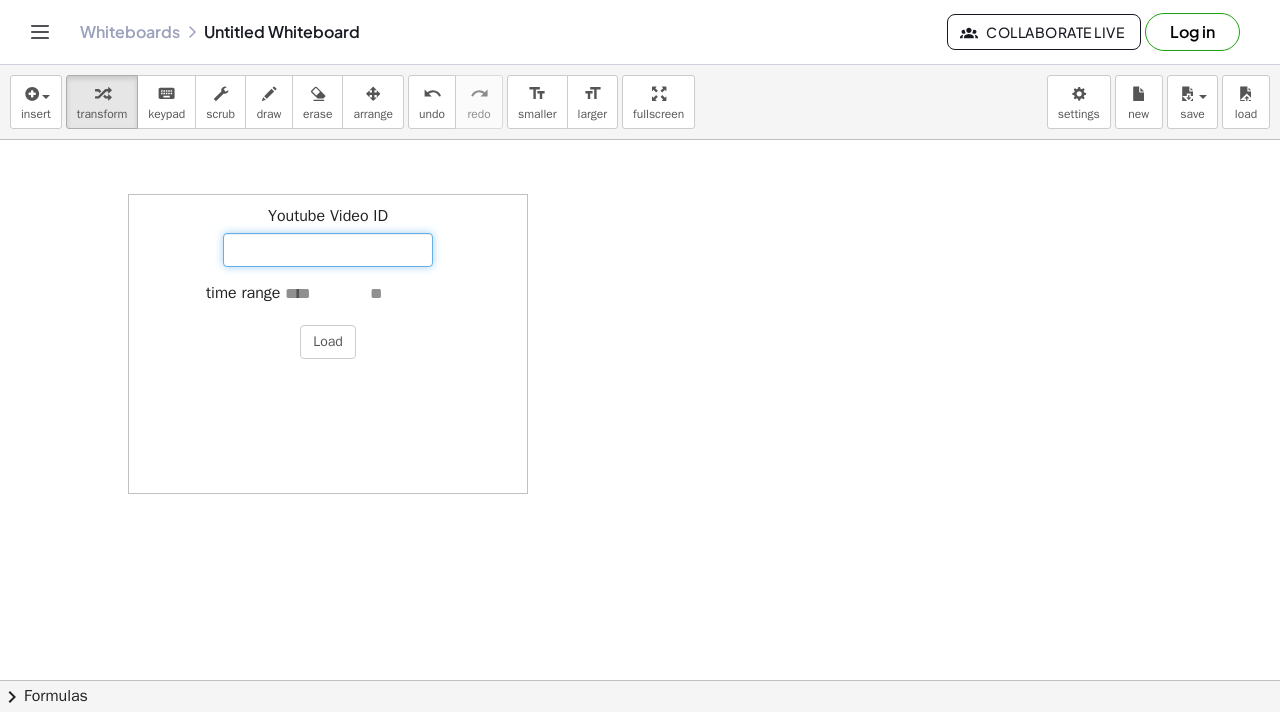 click on "Youtube Video ID" at bounding box center [328, 250] 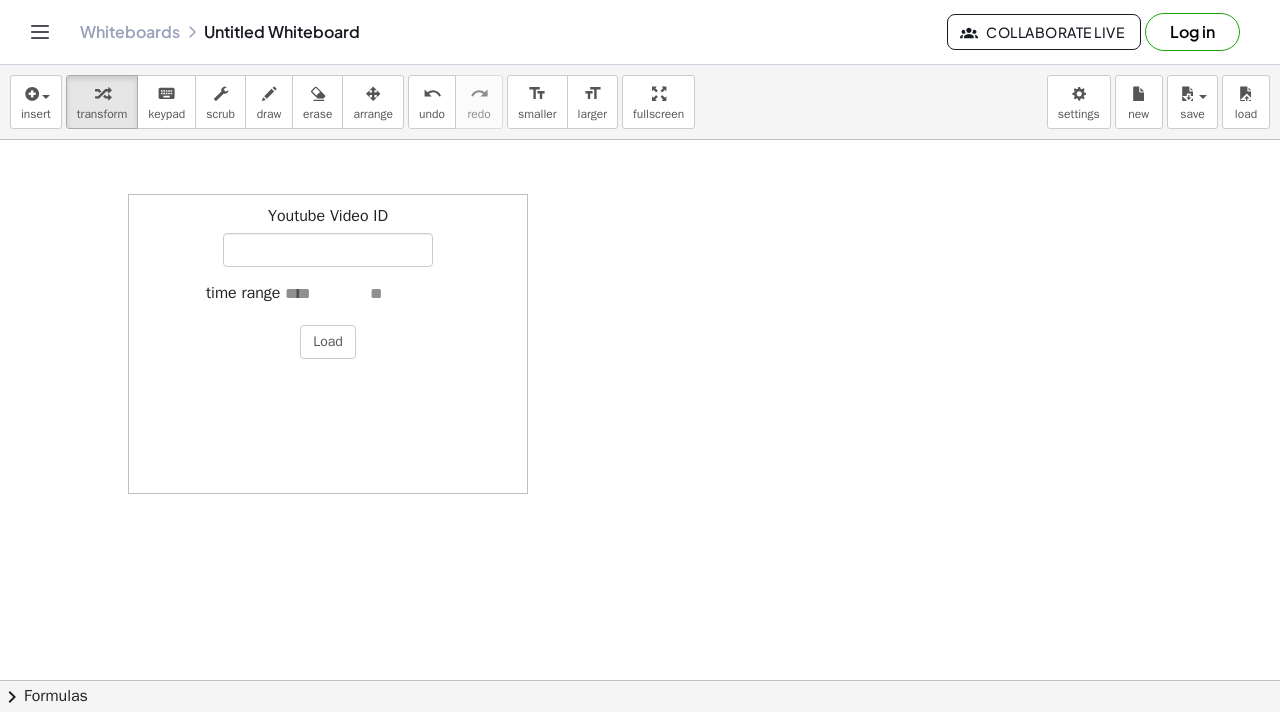 click at bounding box center (325, 294) 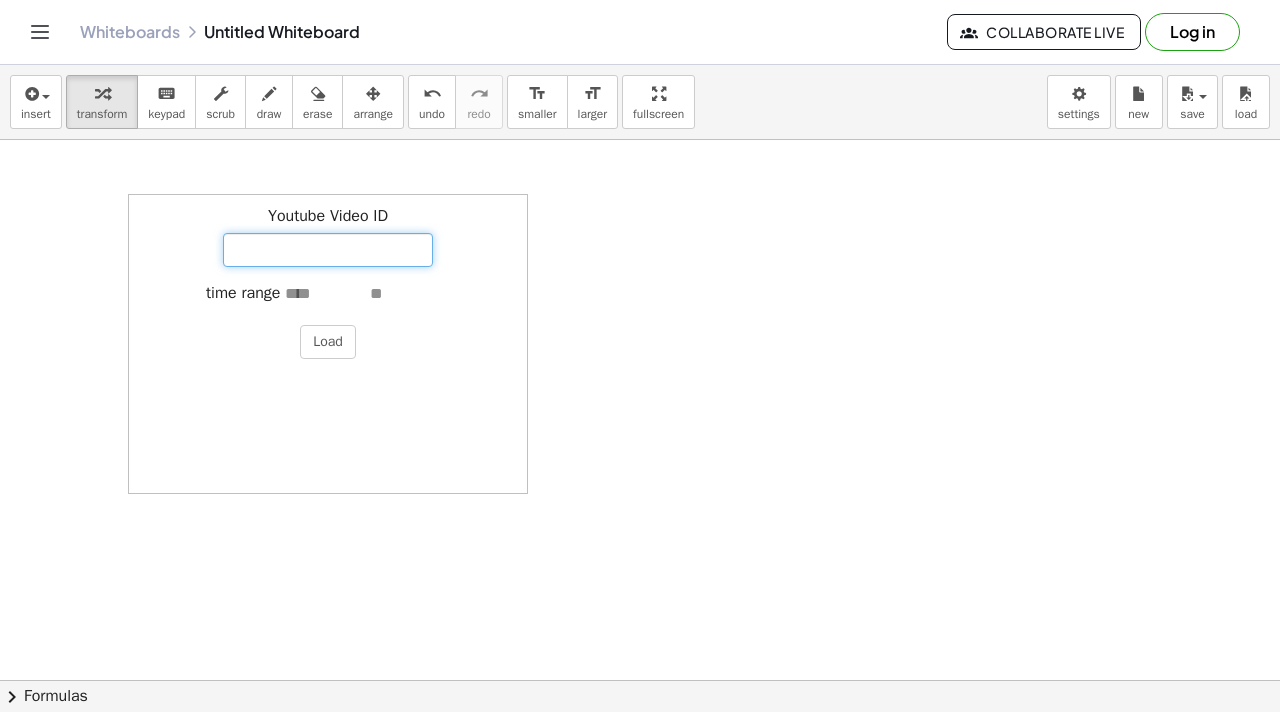 click on "Youtube Video ID" at bounding box center [328, 250] 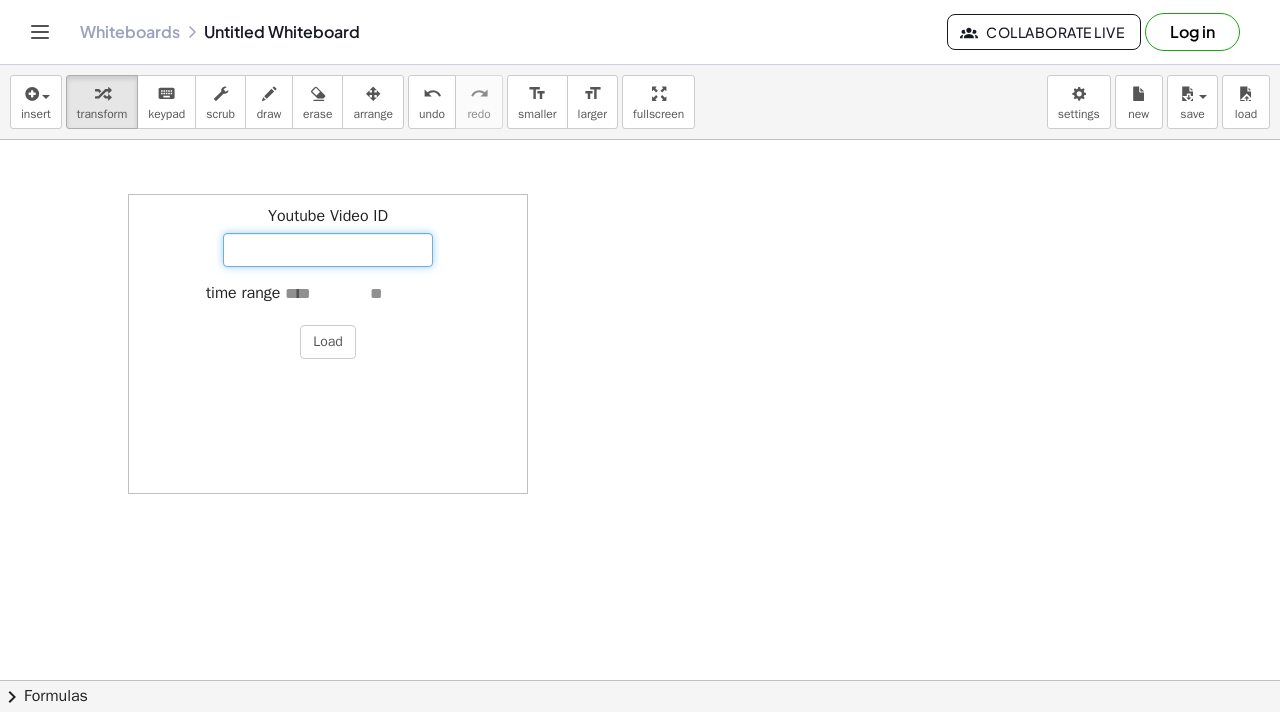 paste on "**********" 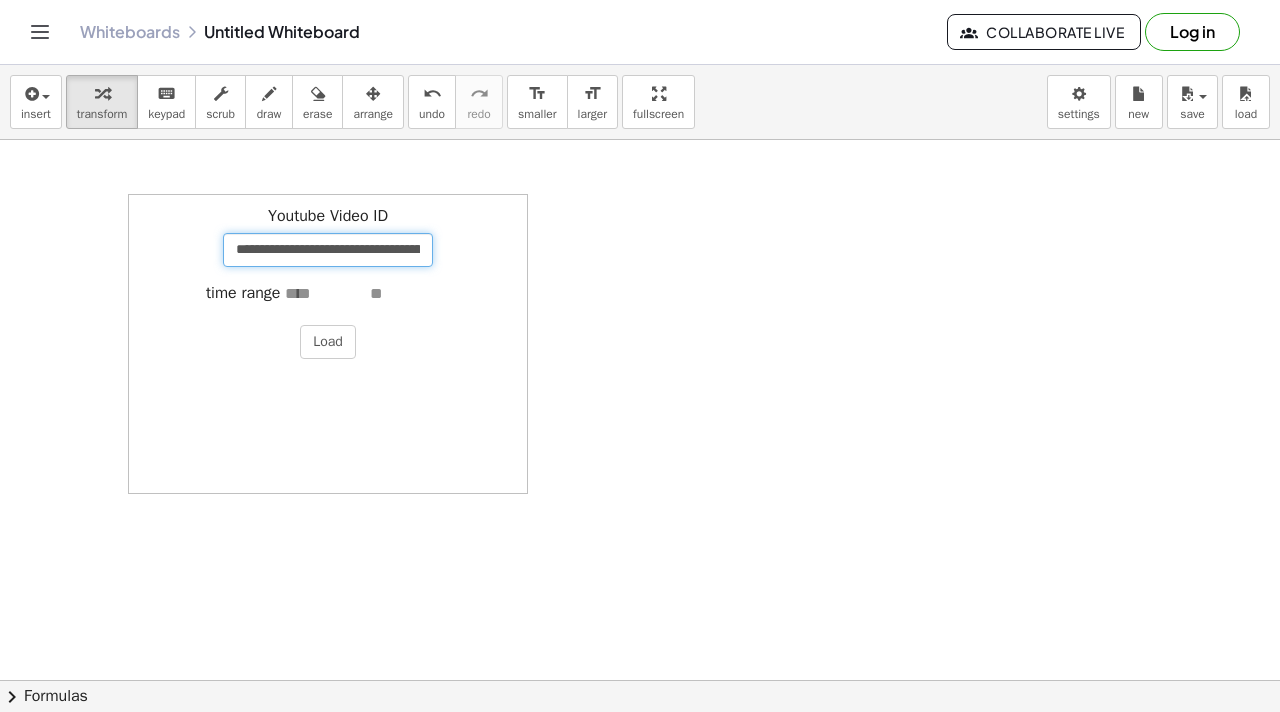scroll, scrollTop: 0, scrollLeft: 123, axis: horizontal 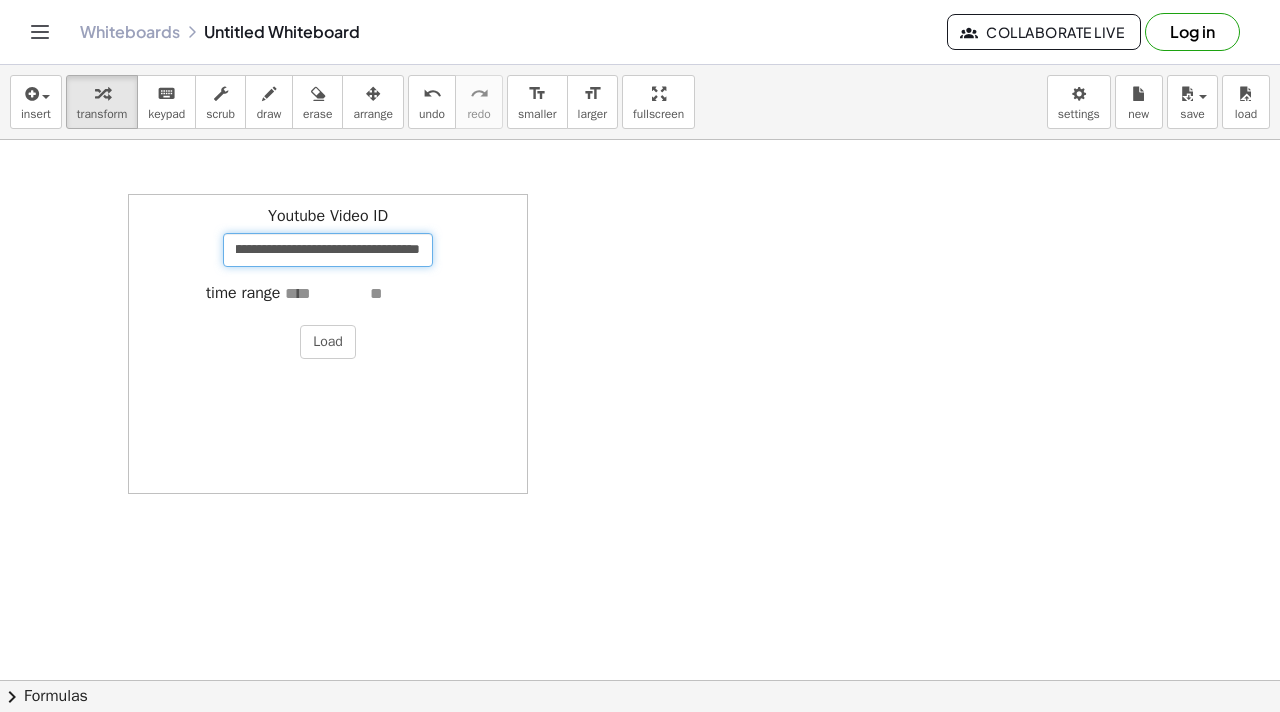 type on "**********" 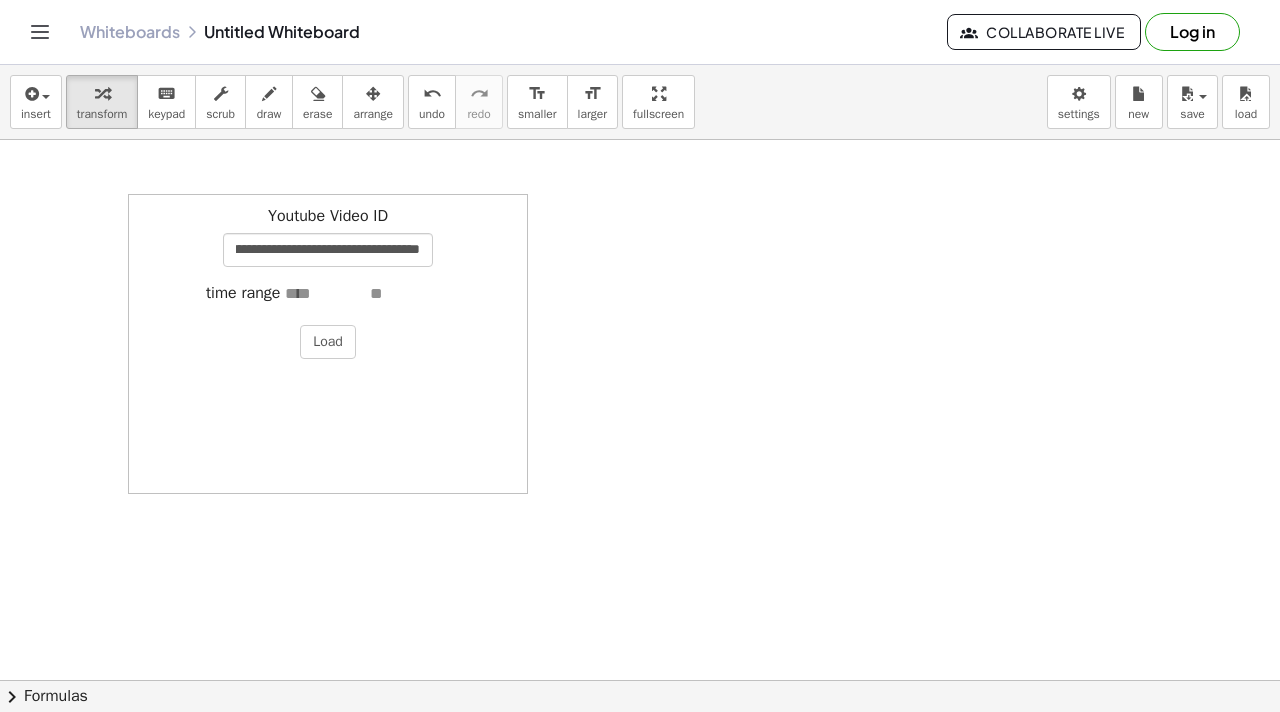 scroll, scrollTop: 0, scrollLeft: 0, axis: both 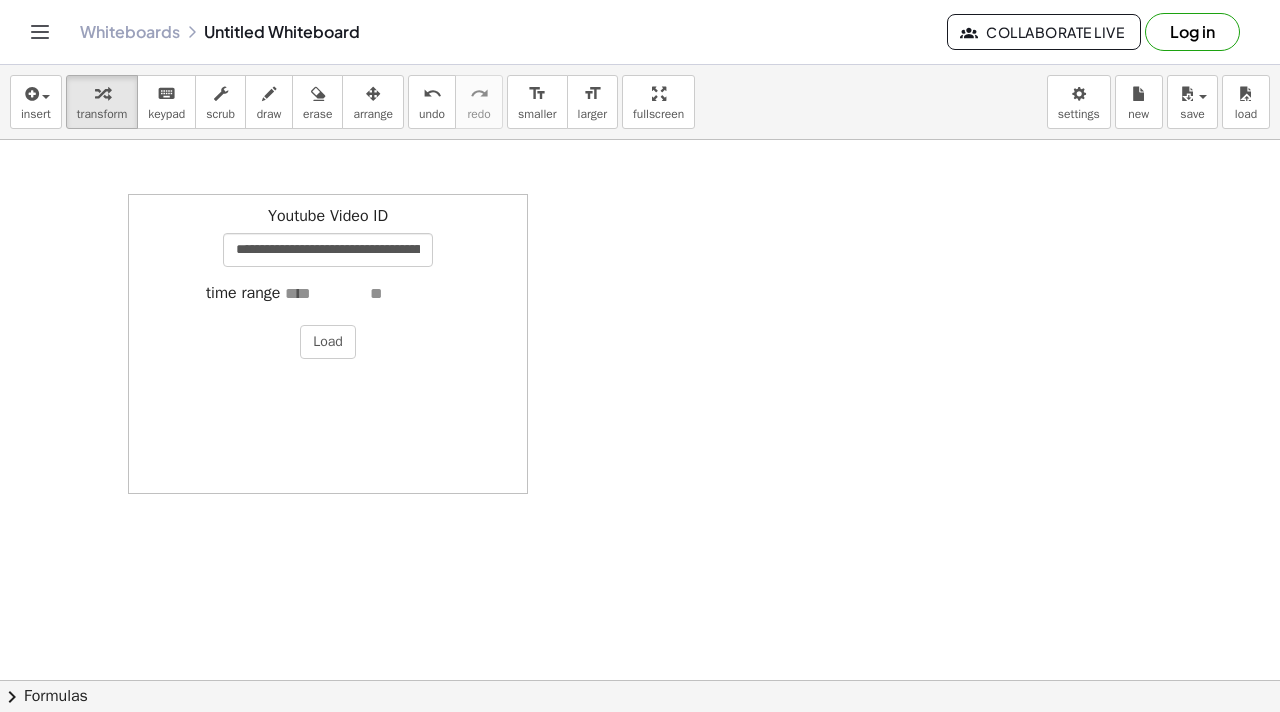 click at bounding box center [325, 294] 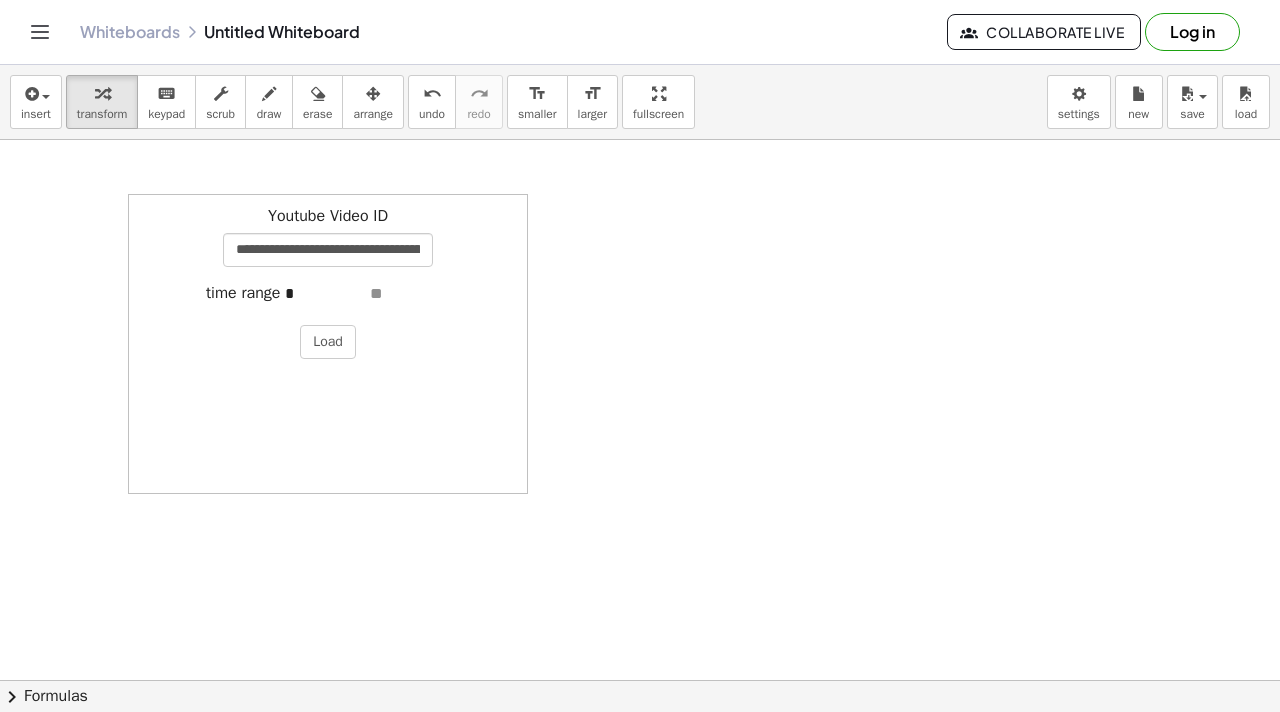 type on "*" 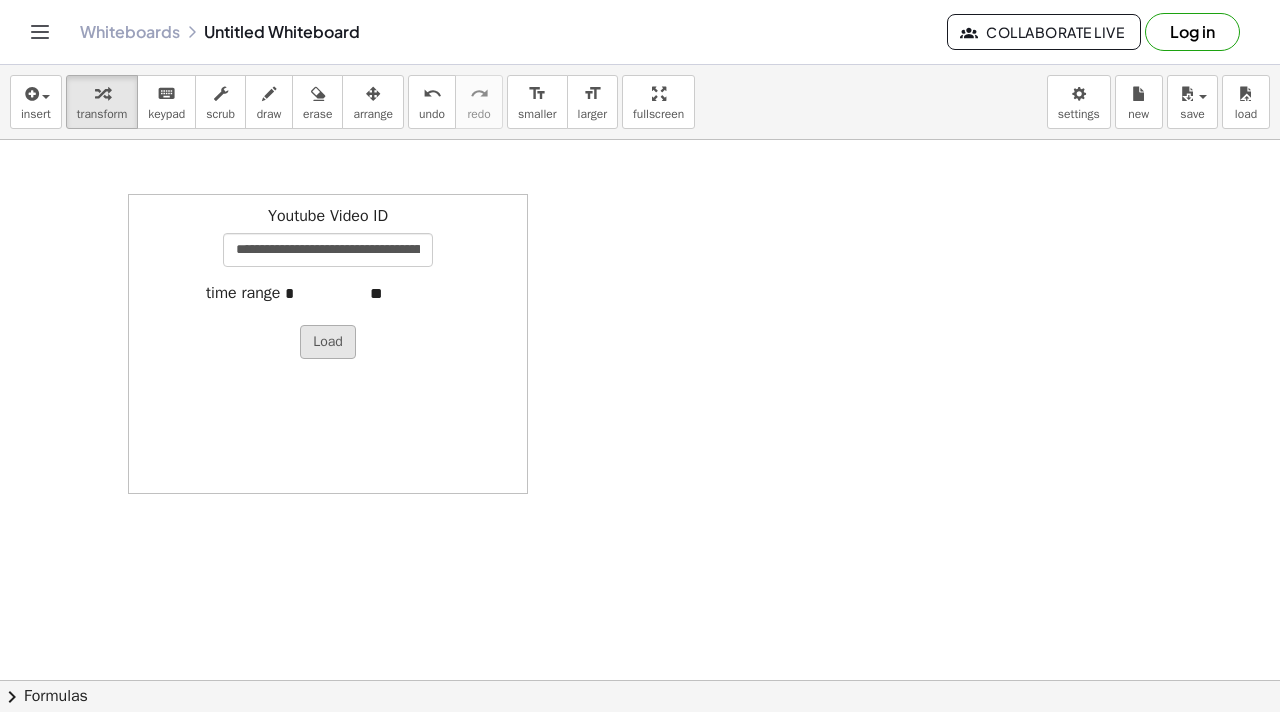 type on "***" 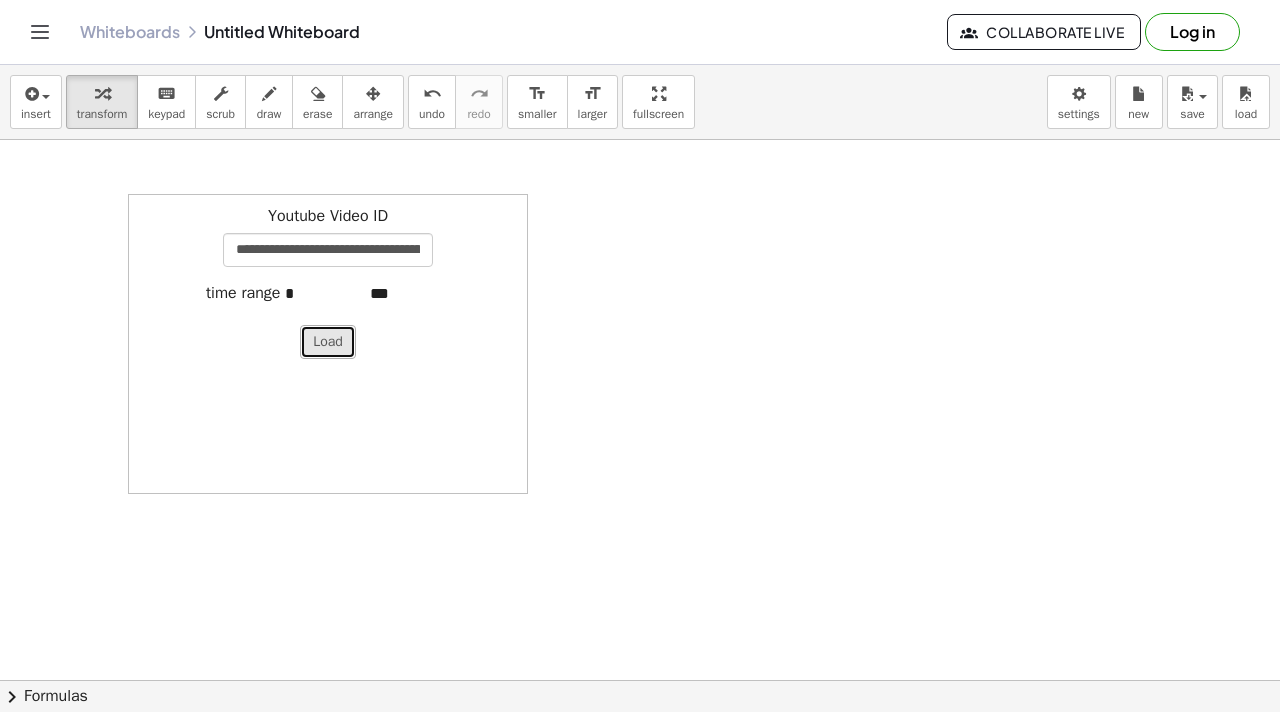 click on "Load" at bounding box center (328, 342) 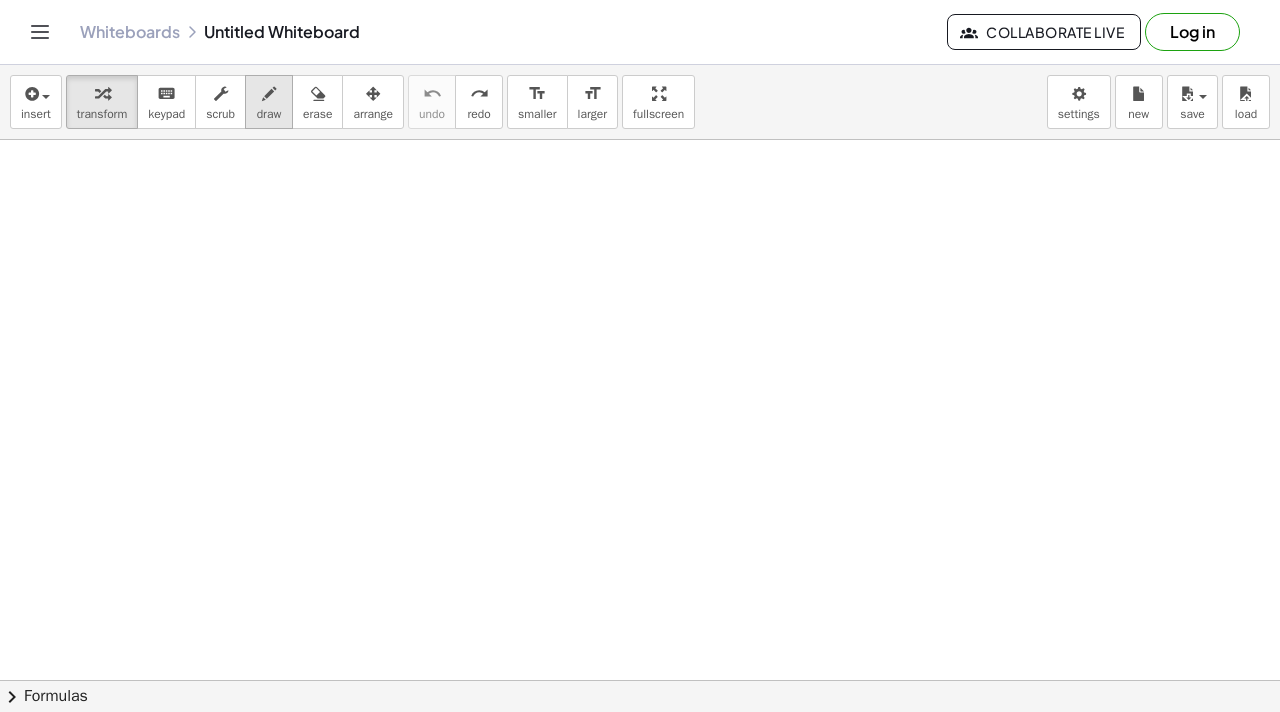 click on "draw" at bounding box center (269, 114) 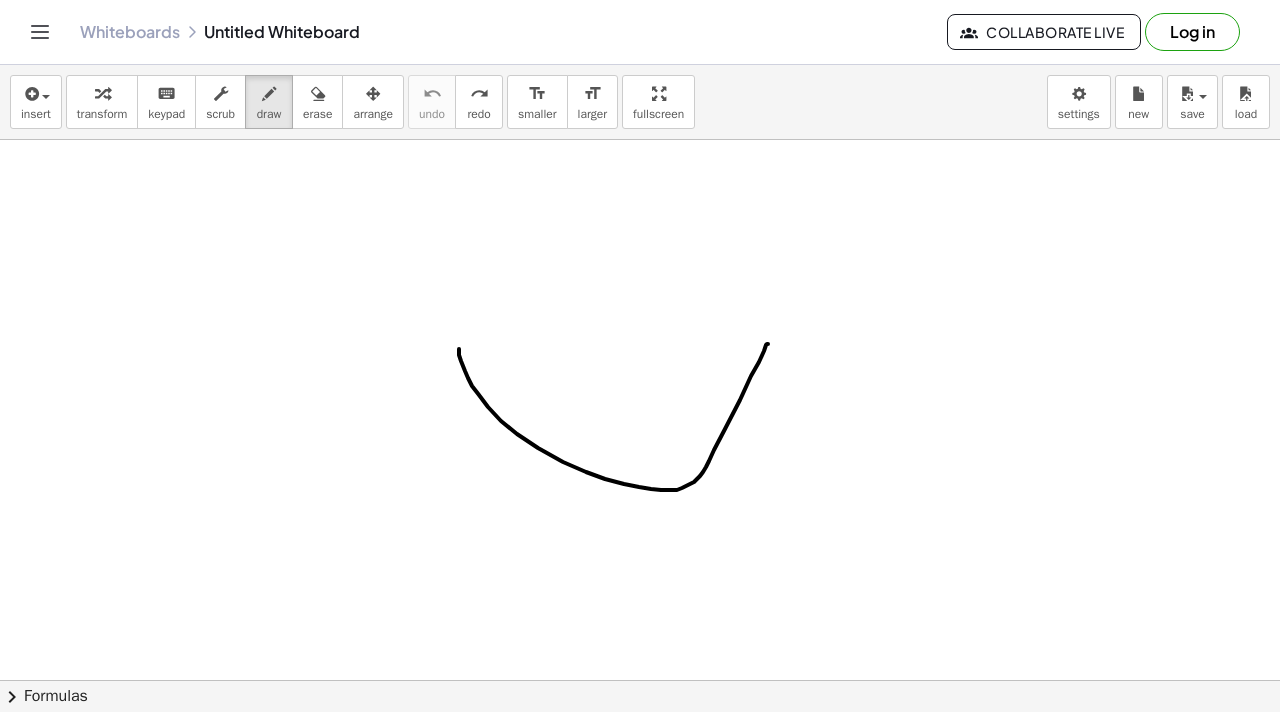 drag, startPoint x: 459, startPoint y: 349, endPoint x: 768, endPoint y: 344, distance: 309.04044 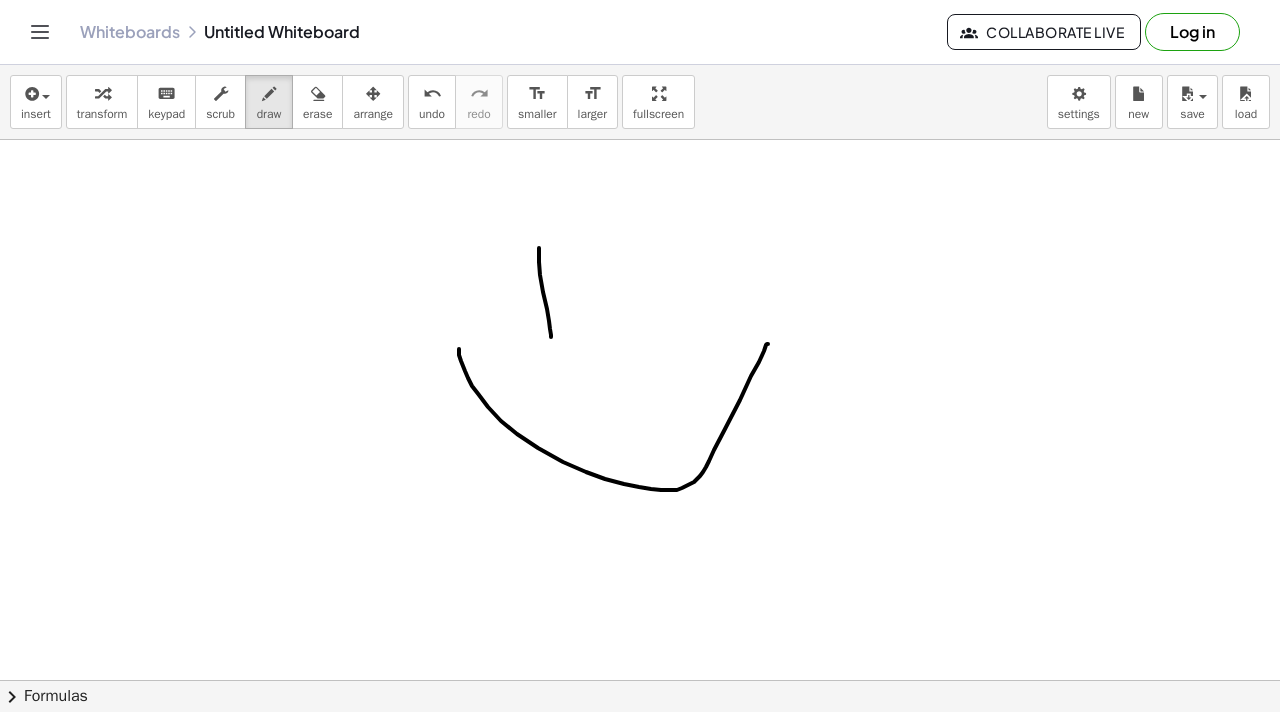drag, startPoint x: 539, startPoint y: 248, endPoint x: 551, endPoint y: 337, distance: 89.80534 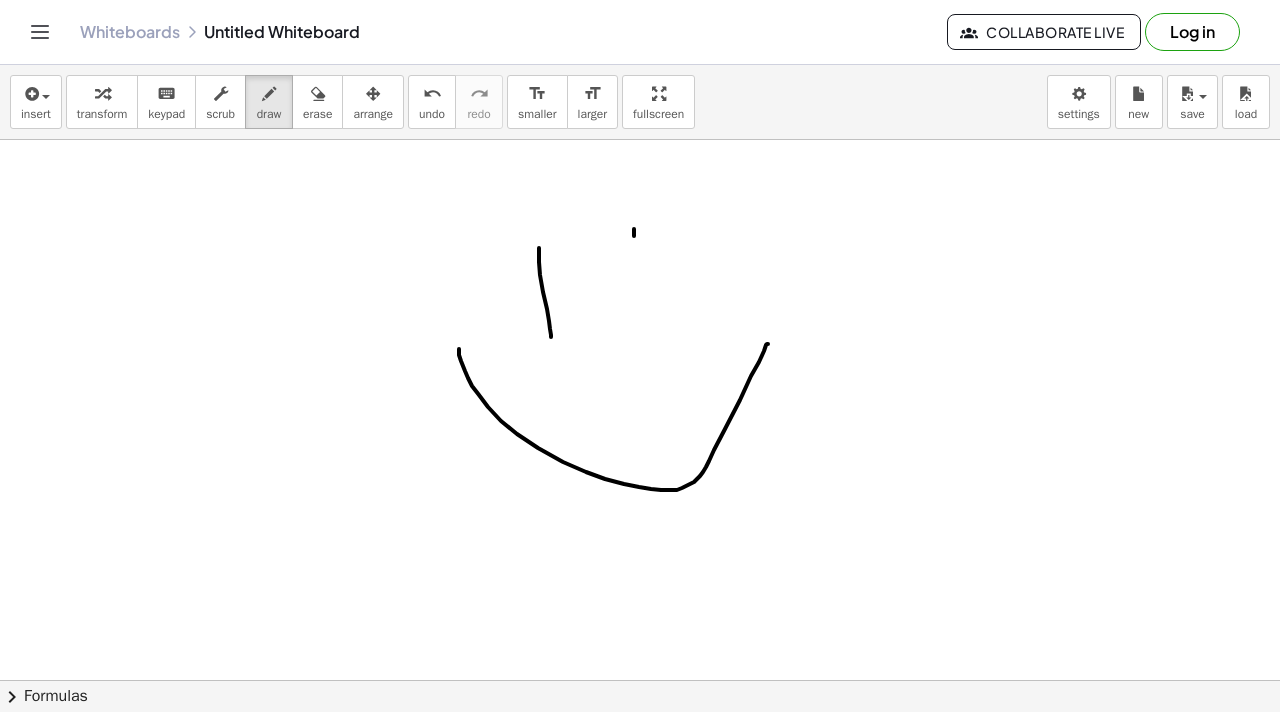 drag, startPoint x: 634, startPoint y: 231, endPoint x: 648, endPoint y: 336, distance: 105.92922 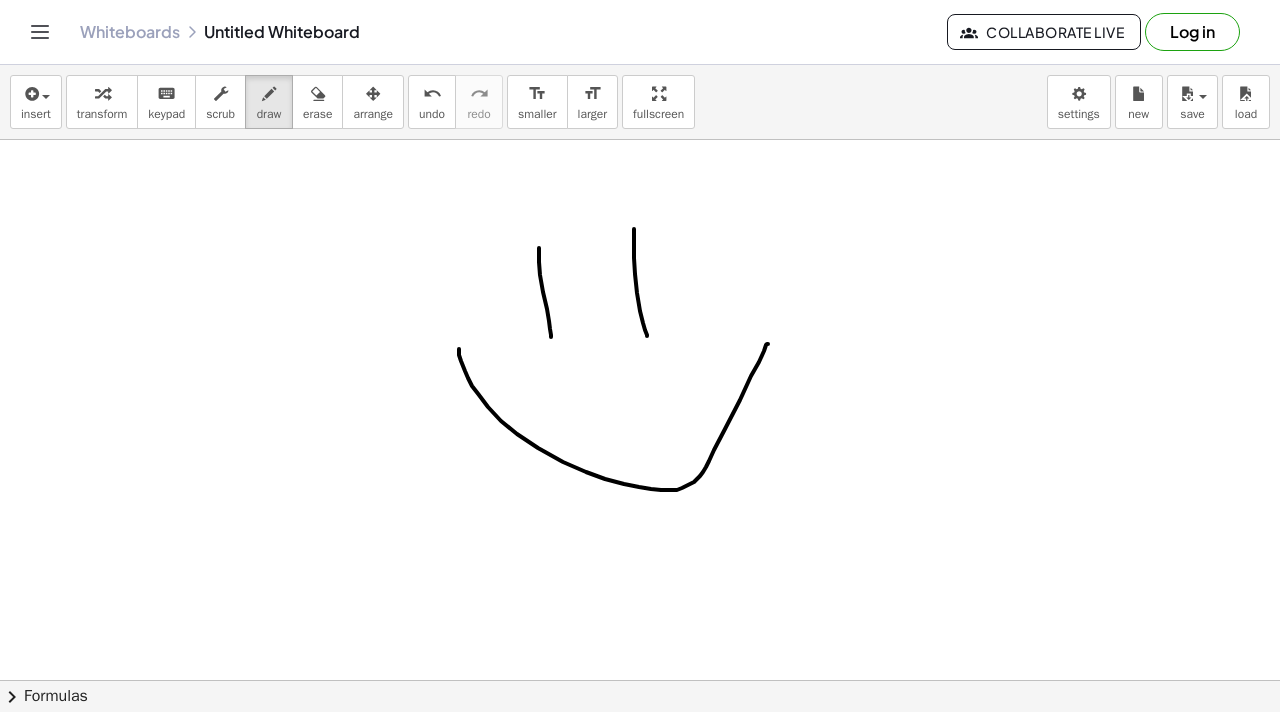 click on "chevron_right" at bounding box center [12, 697] 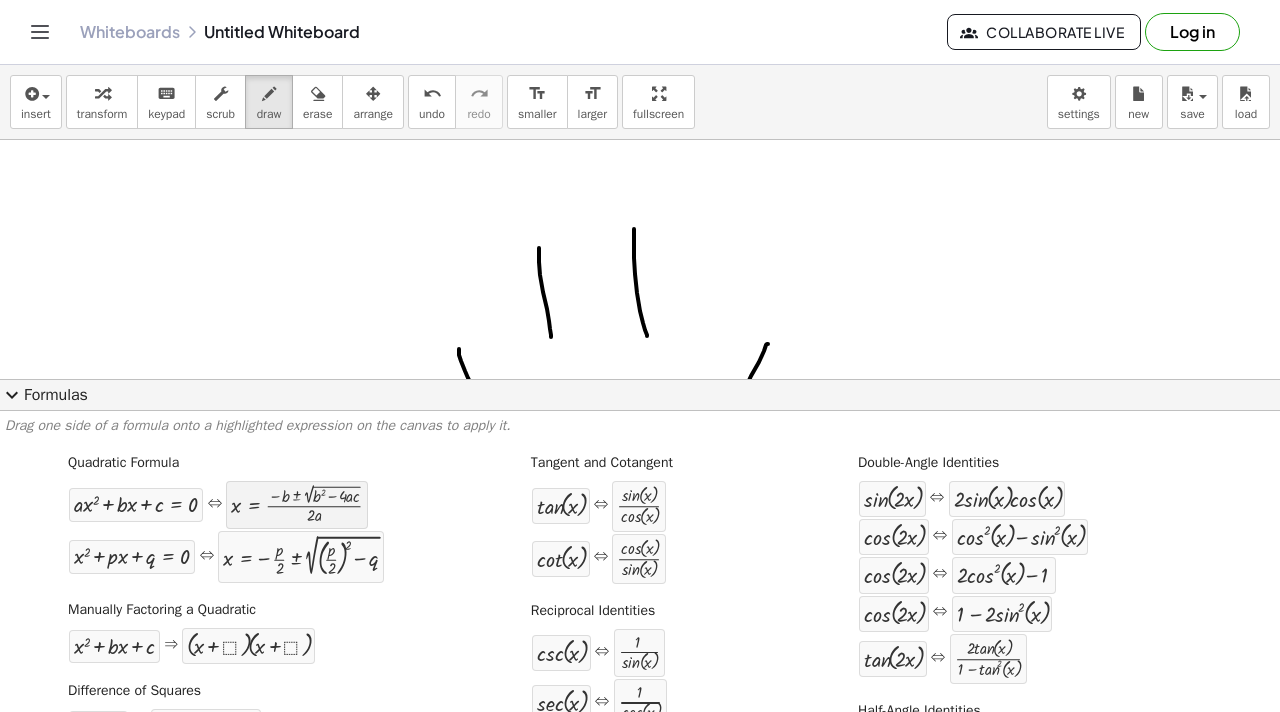 click at bounding box center (297, 505) 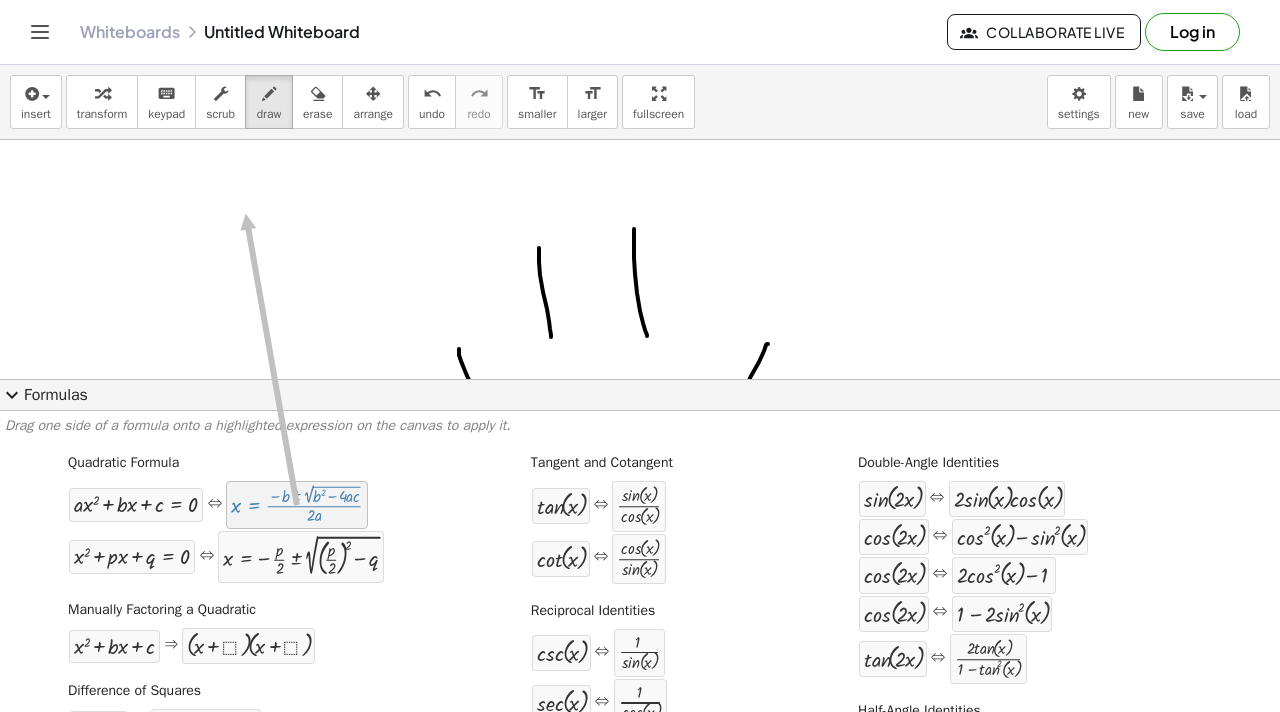 drag, startPoint x: 281, startPoint y: 492, endPoint x: 245, endPoint y: 217, distance: 277.34634 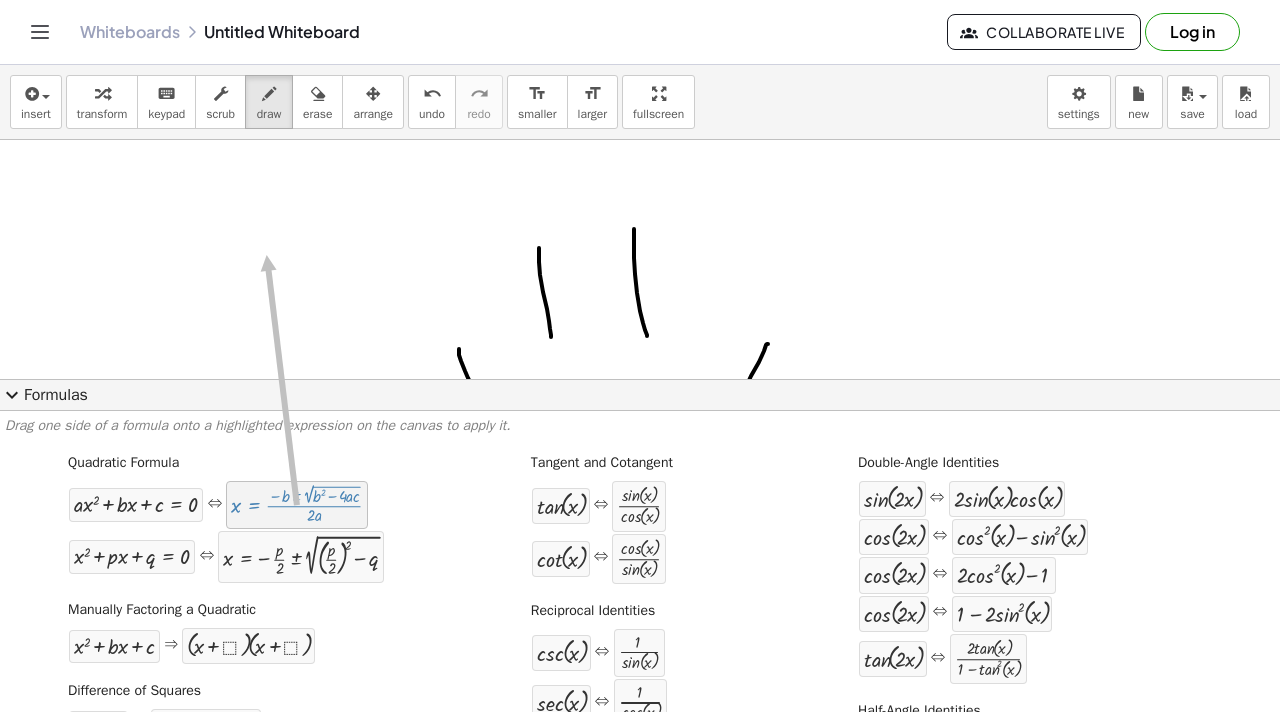 drag, startPoint x: 286, startPoint y: 506, endPoint x: 265, endPoint y: 255, distance: 251.87695 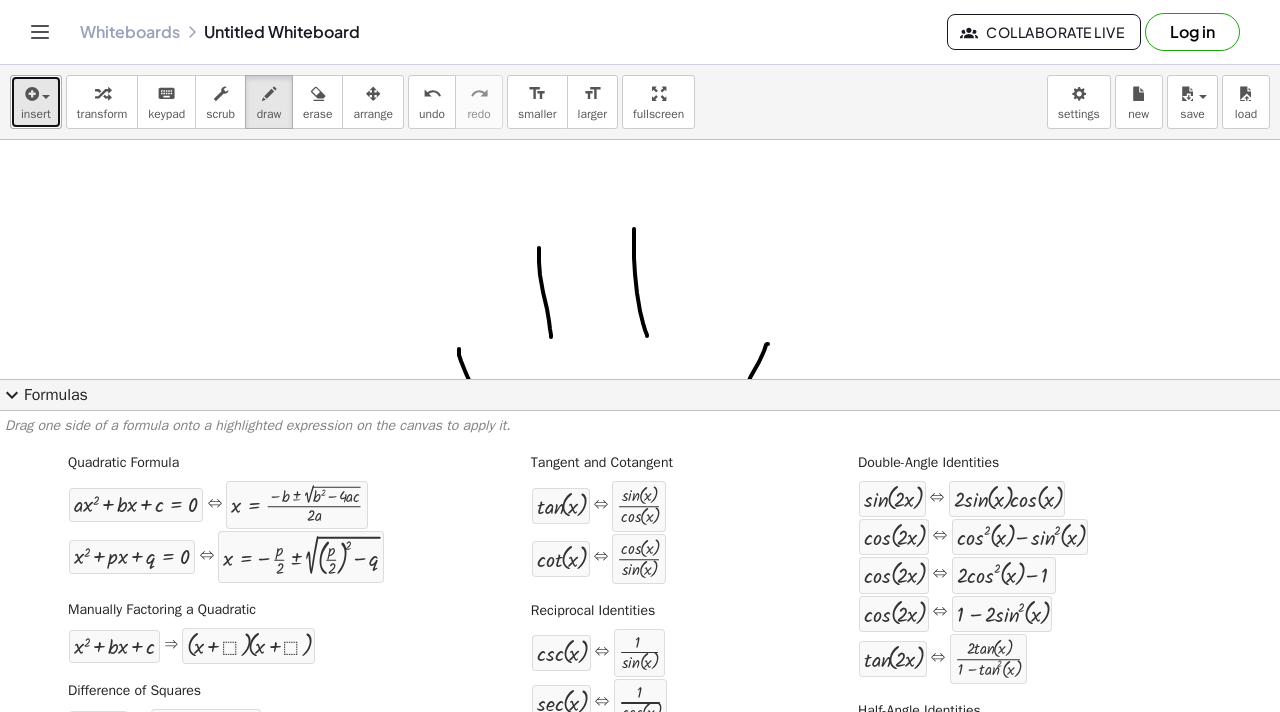 click on "insert" at bounding box center [36, 102] 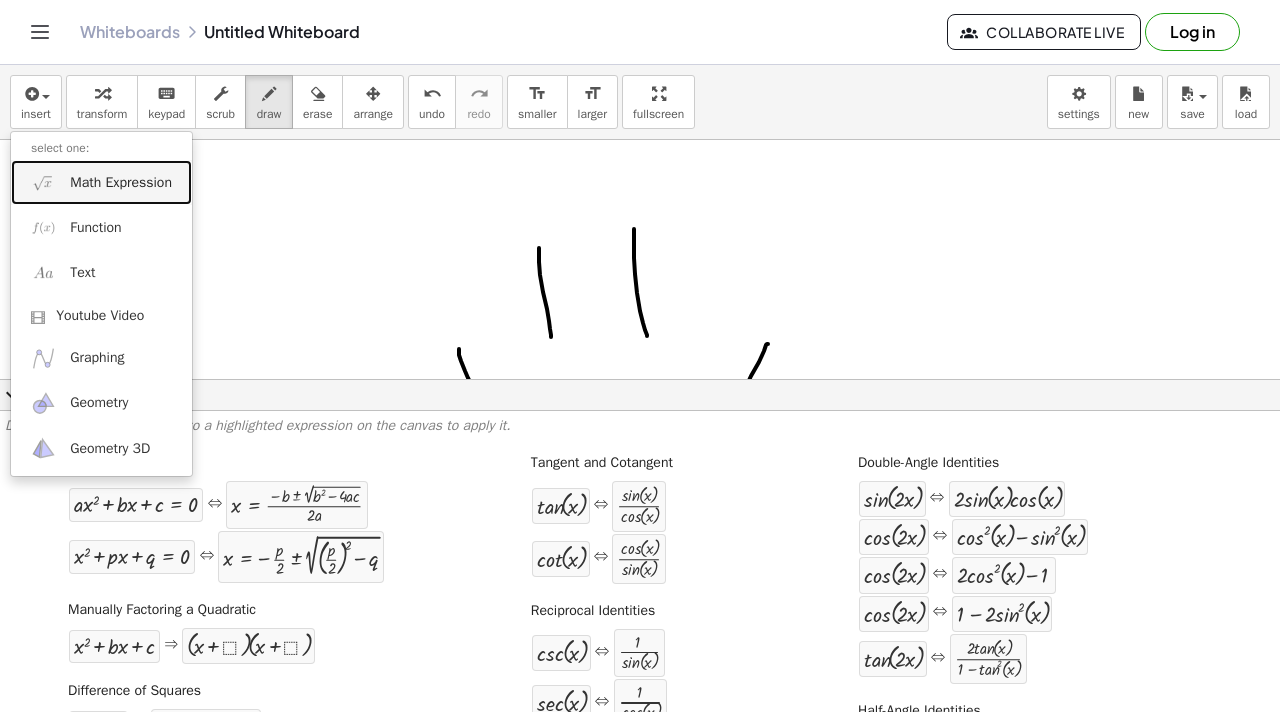 click on "Math Expression" at bounding box center (101, 182) 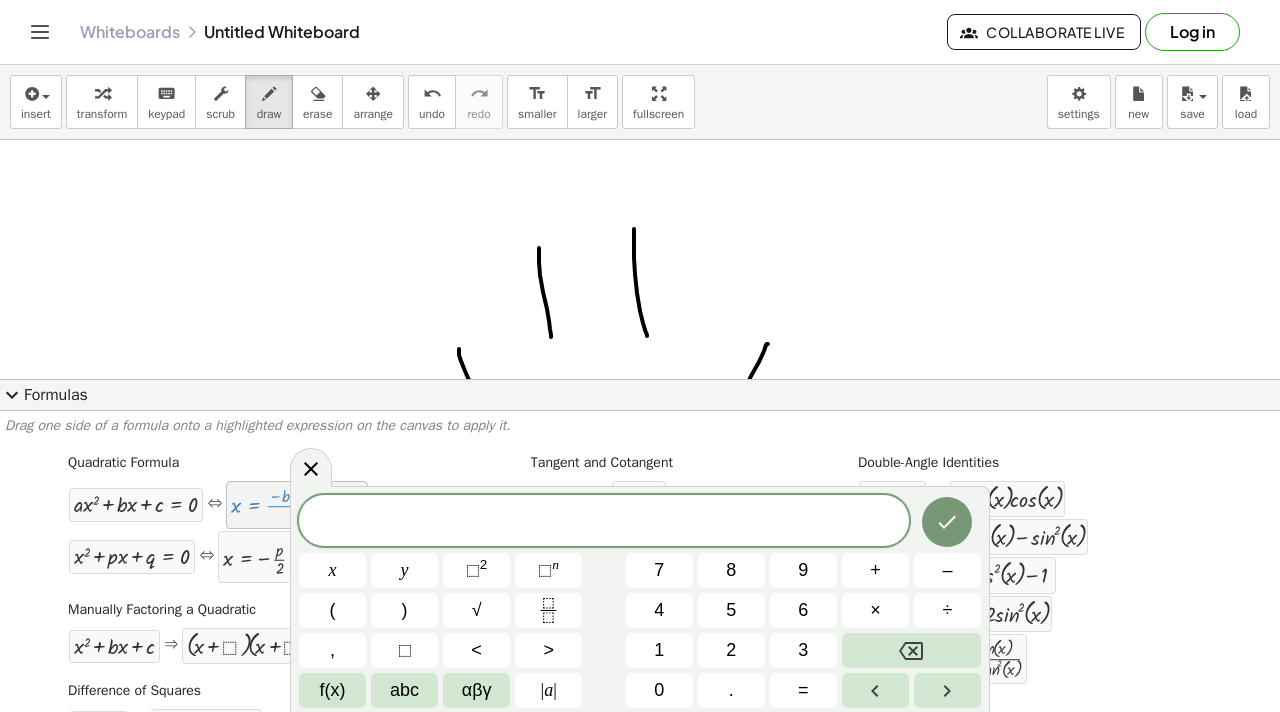 drag, startPoint x: 253, startPoint y: 503, endPoint x: 508, endPoint y: 525, distance: 255.94727 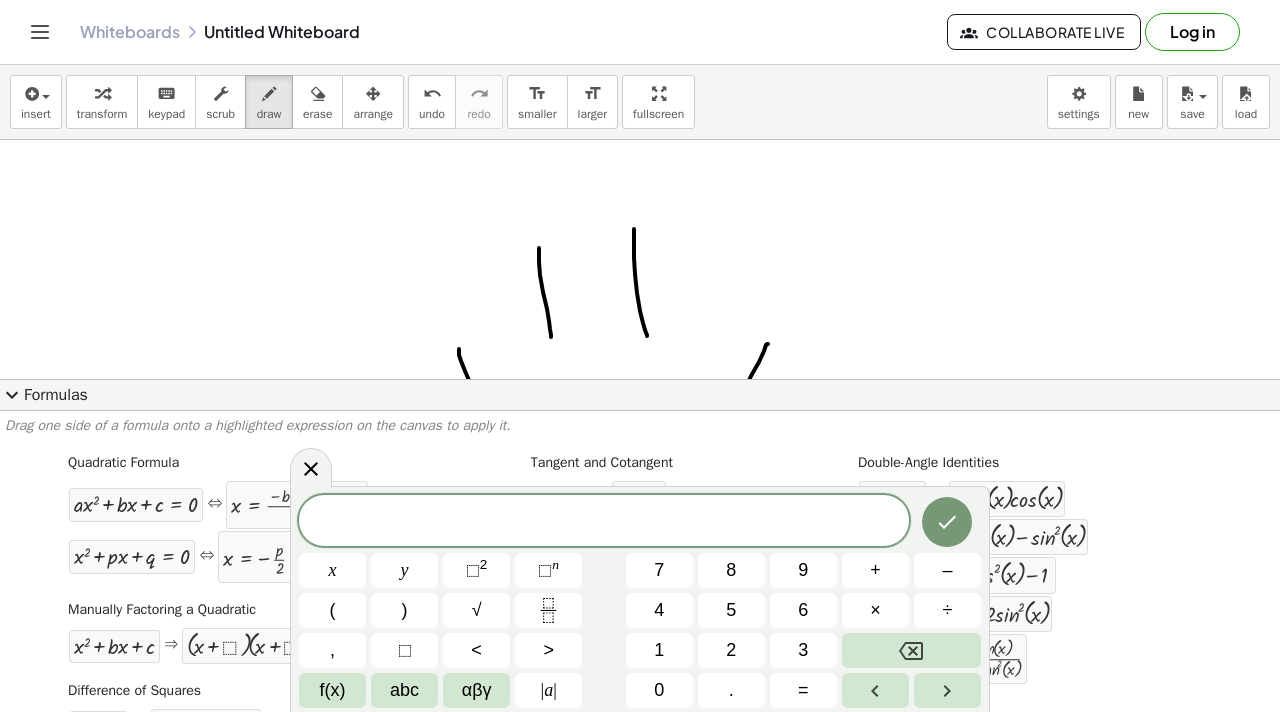 click at bounding box center [604, 522] 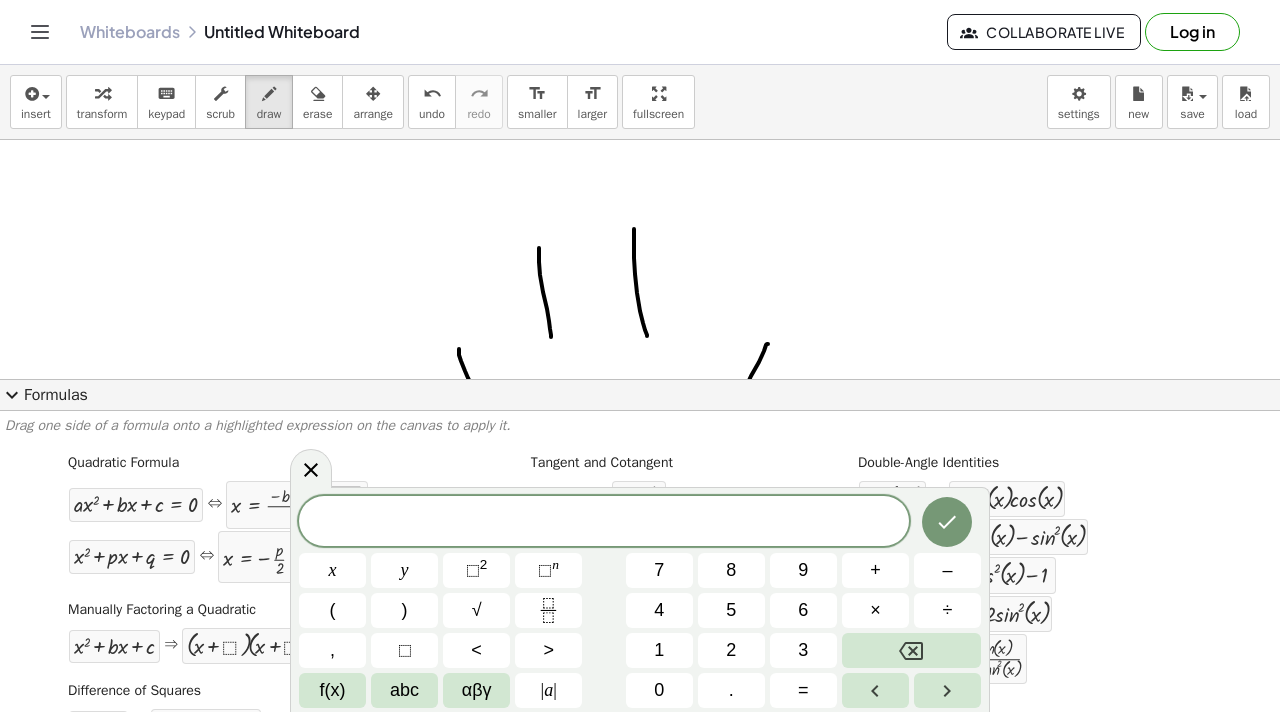 click on "​" at bounding box center [604, 523] 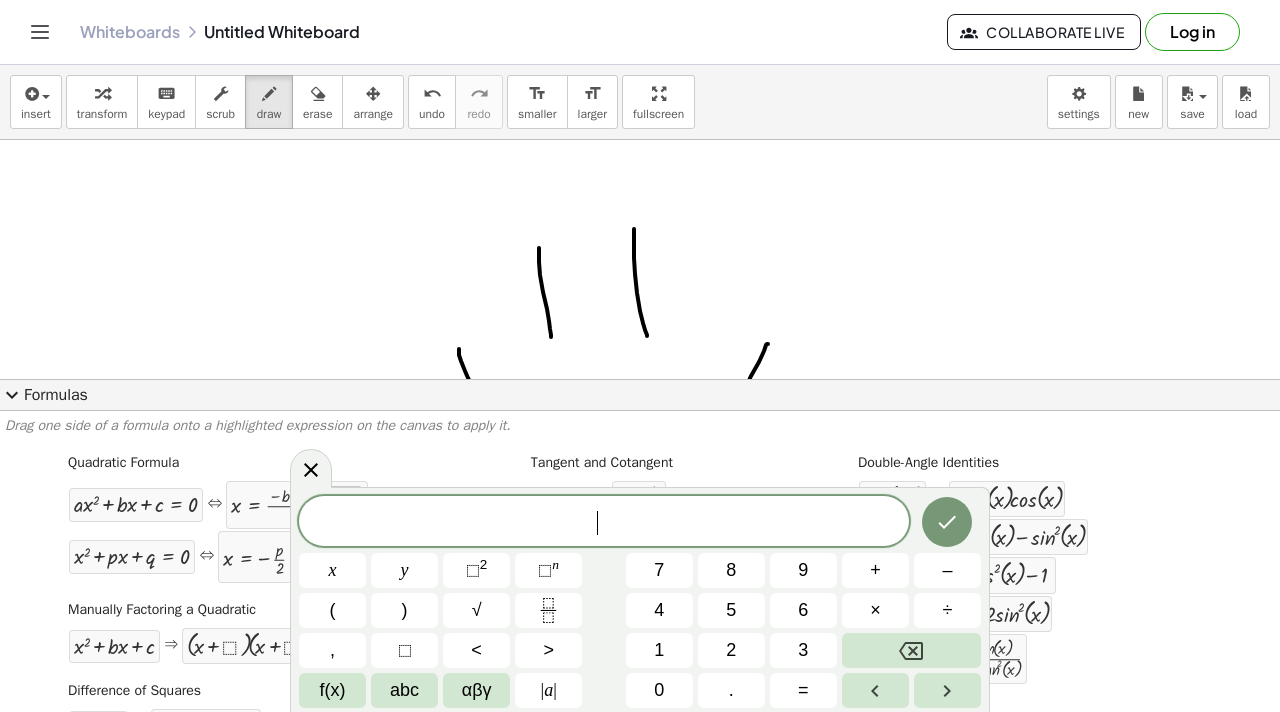 click on "​" at bounding box center [604, 523] 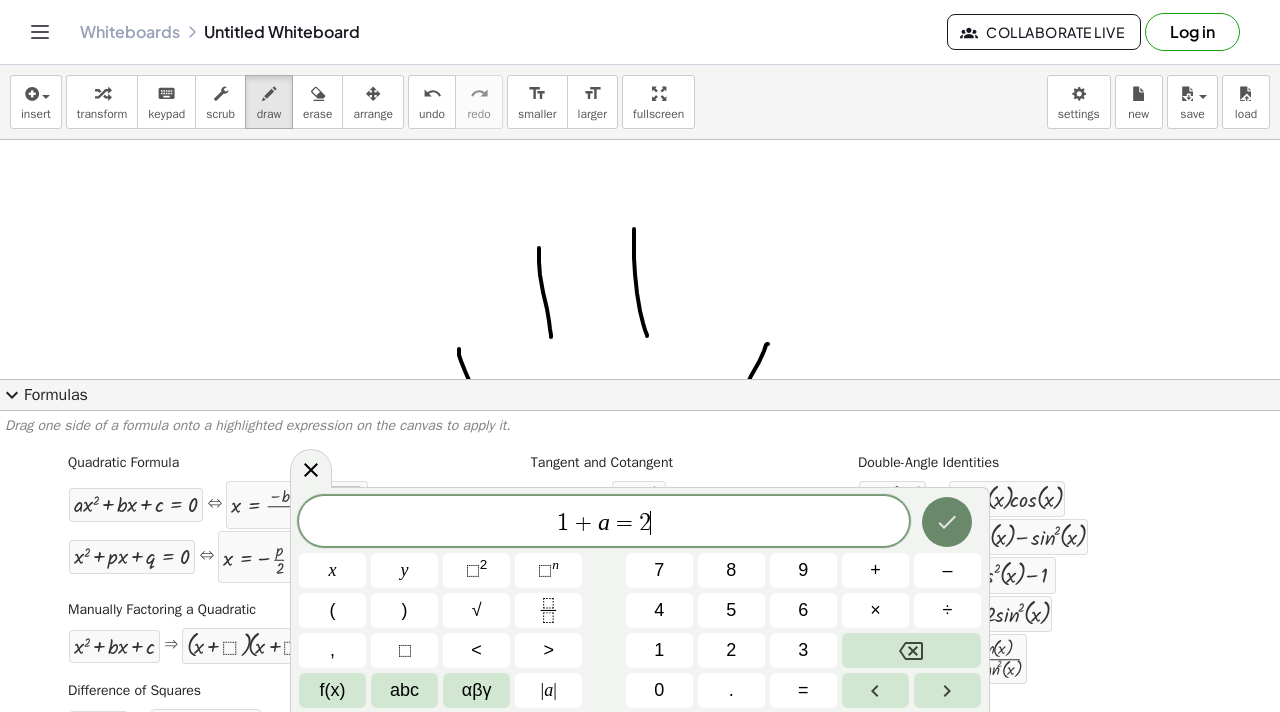 click 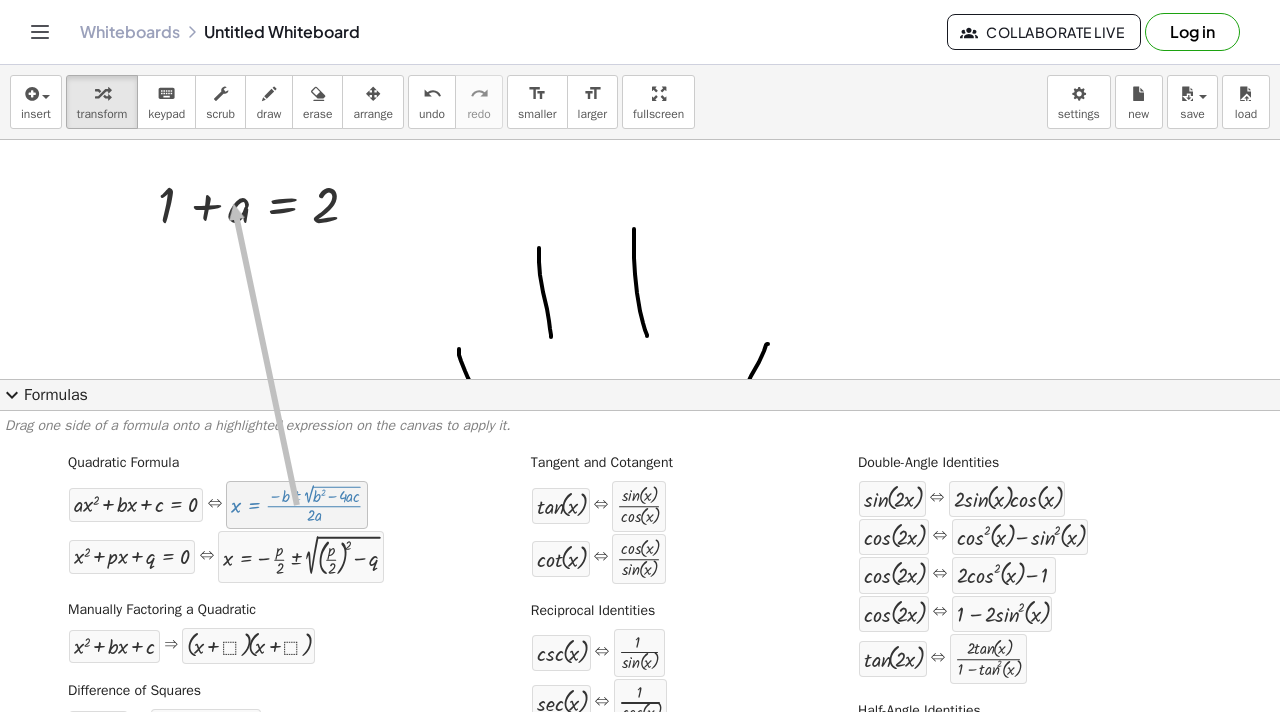 drag, startPoint x: 337, startPoint y: 501, endPoint x: 237, endPoint y: 203, distance: 314.33102 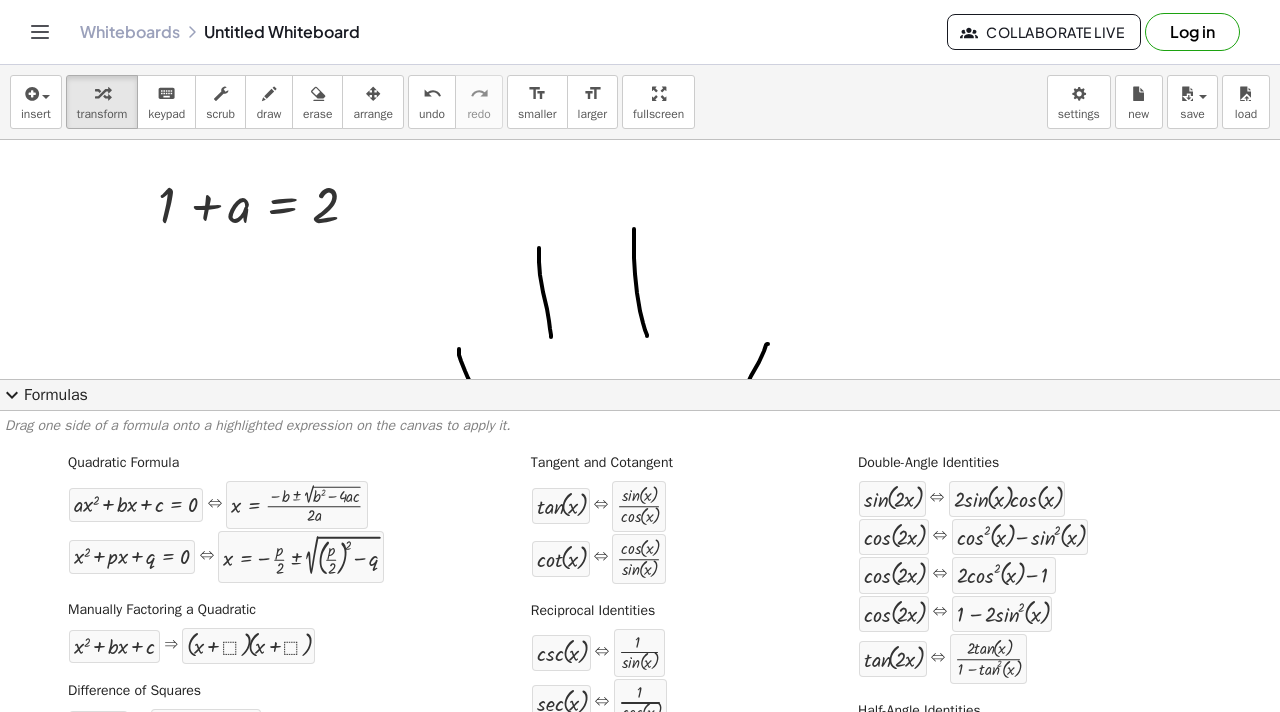 click on "expand_more  Formulas" 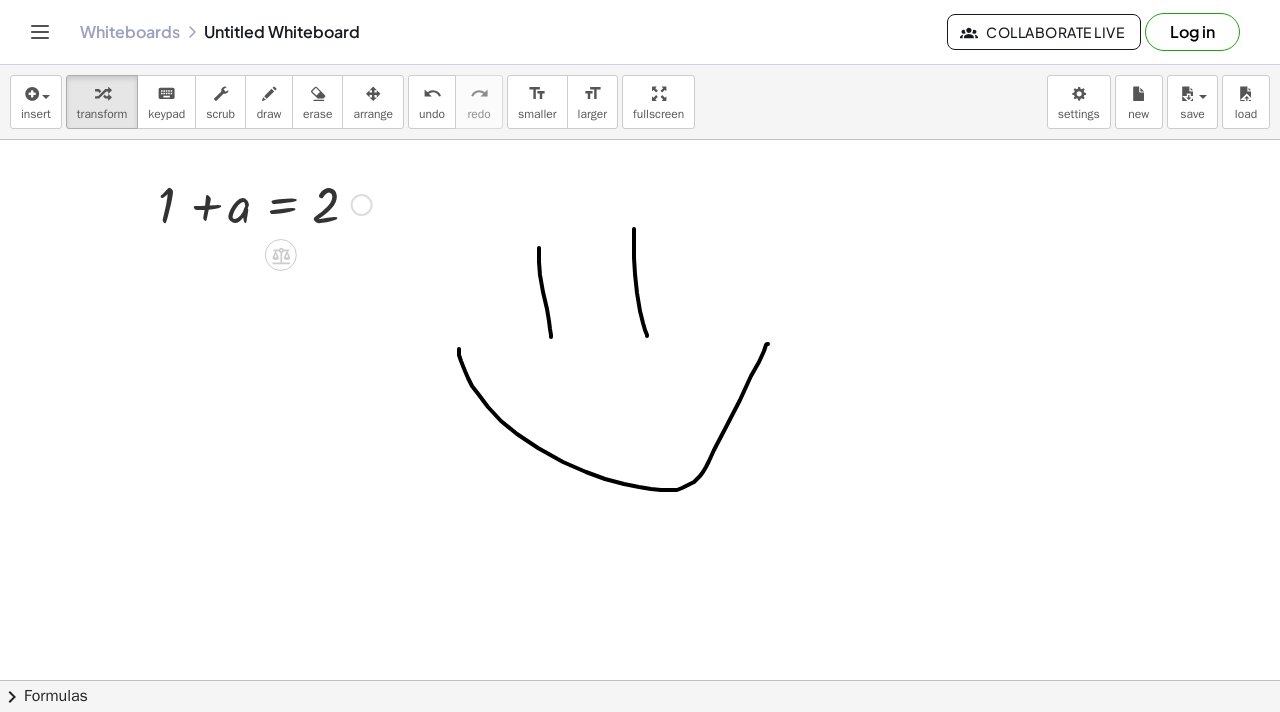 click at bounding box center [265, 203] 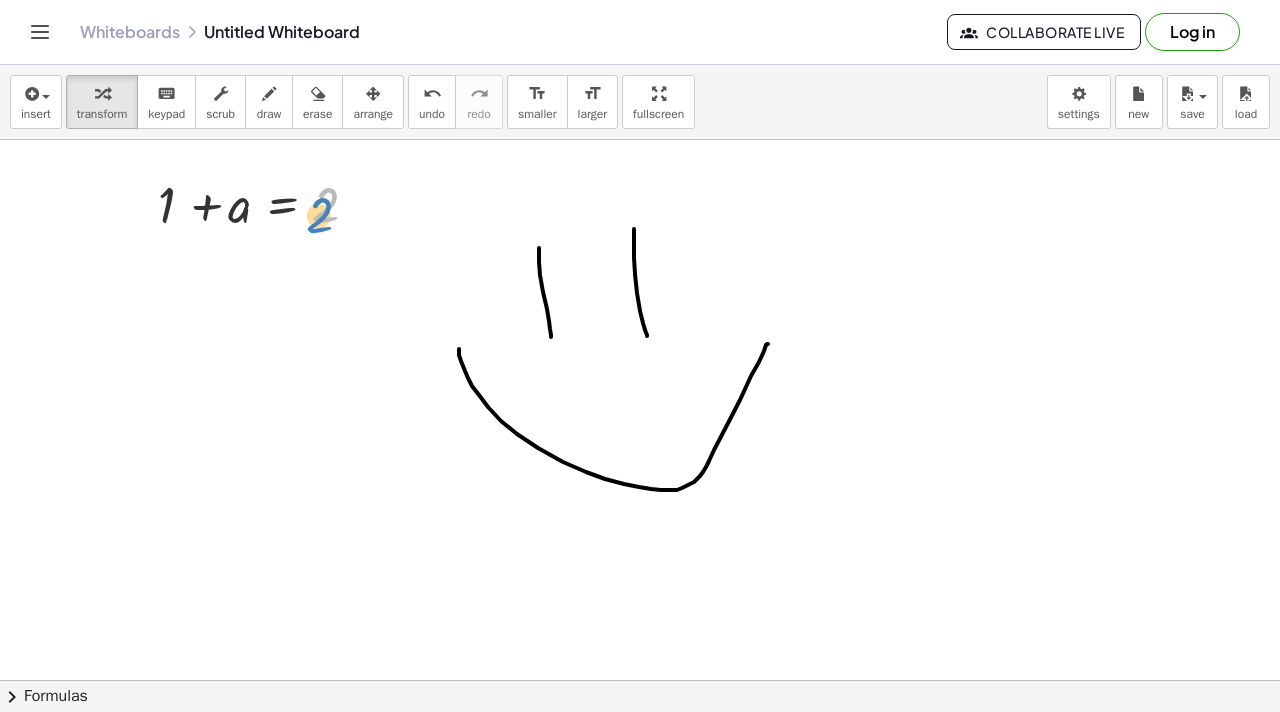 drag, startPoint x: 324, startPoint y: 204, endPoint x: 317, endPoint y: 213, distance: 11.401754 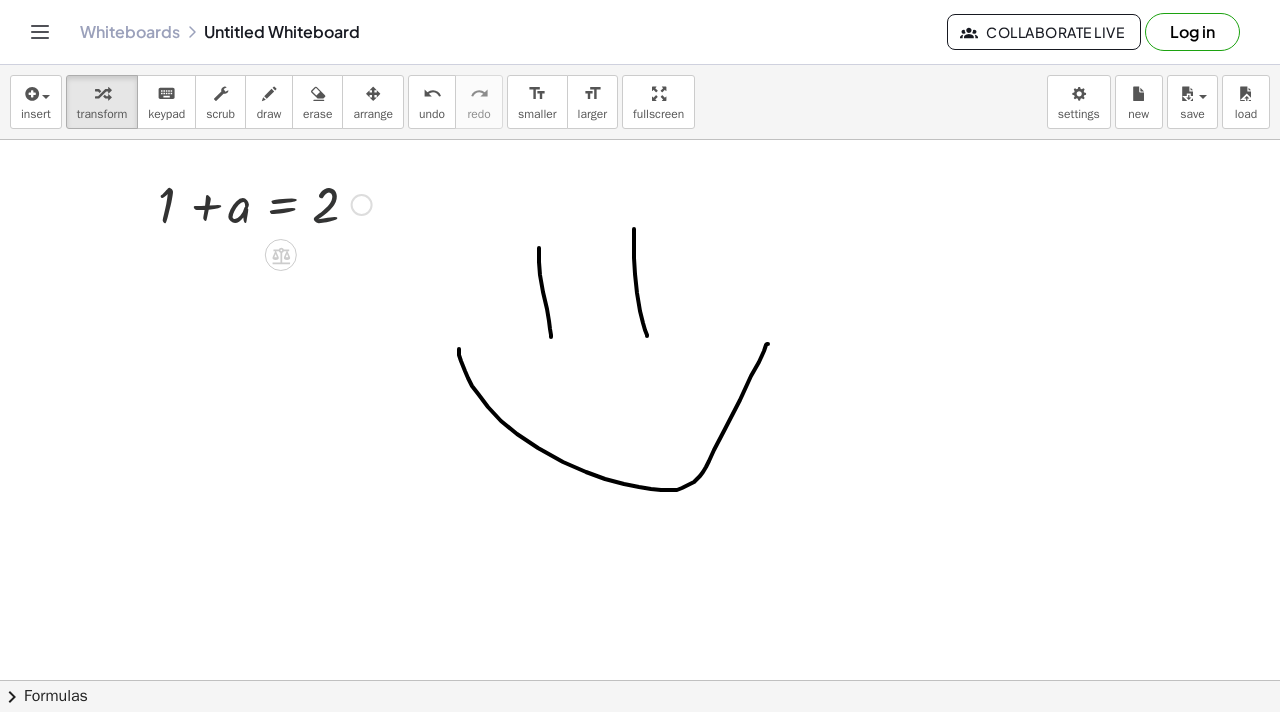 click at bounding box center [265, 203] 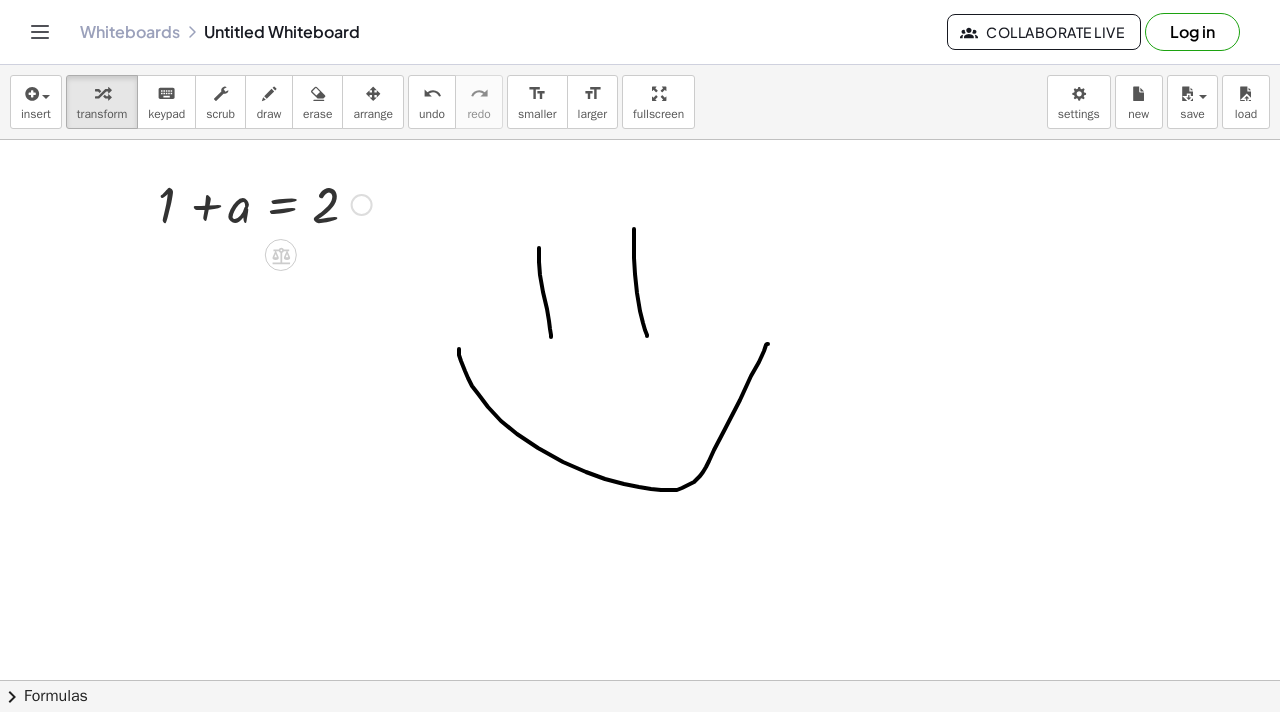 click at bounding box center (281, 255) 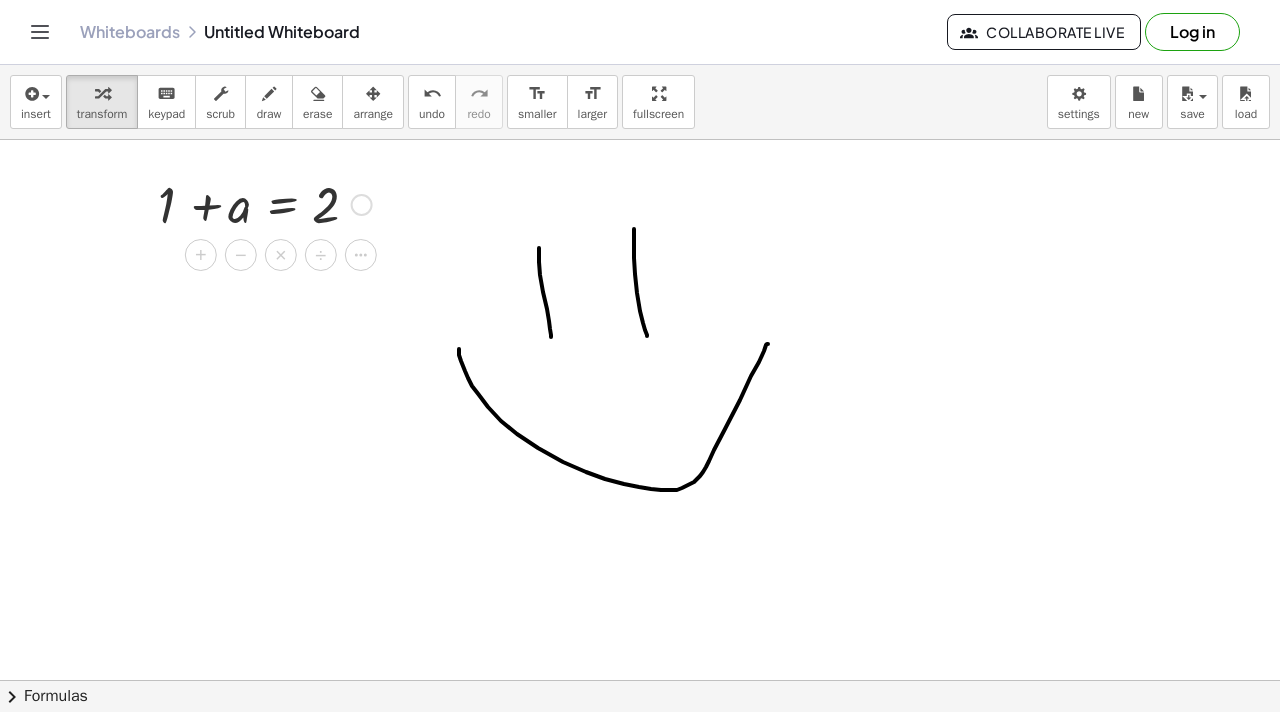 click at bounding box center (265, 203) 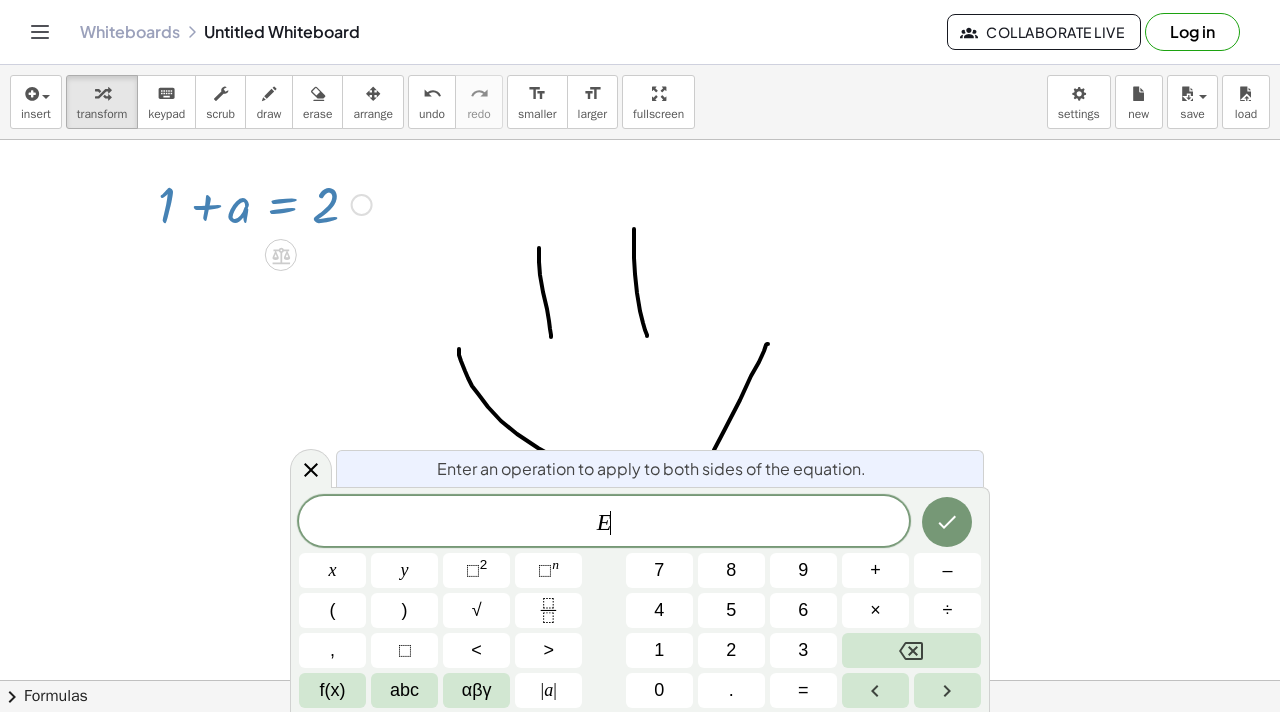click at bounding box center (265, 203) 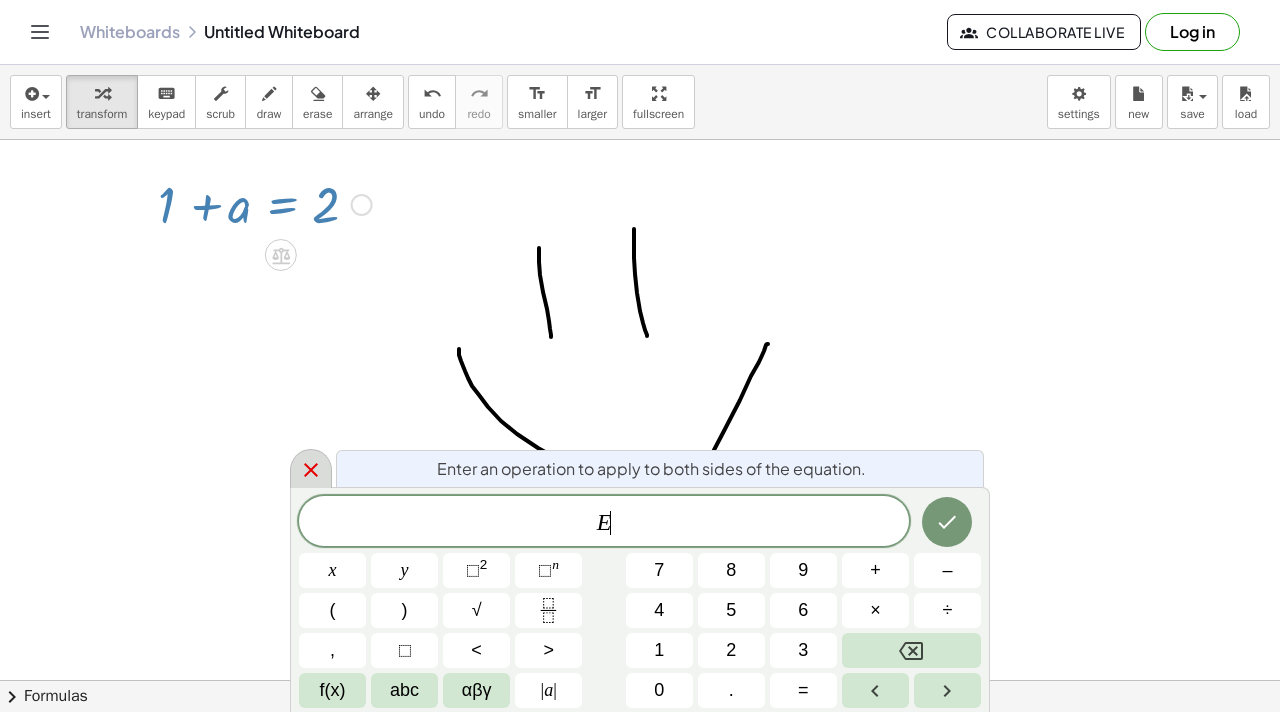 click 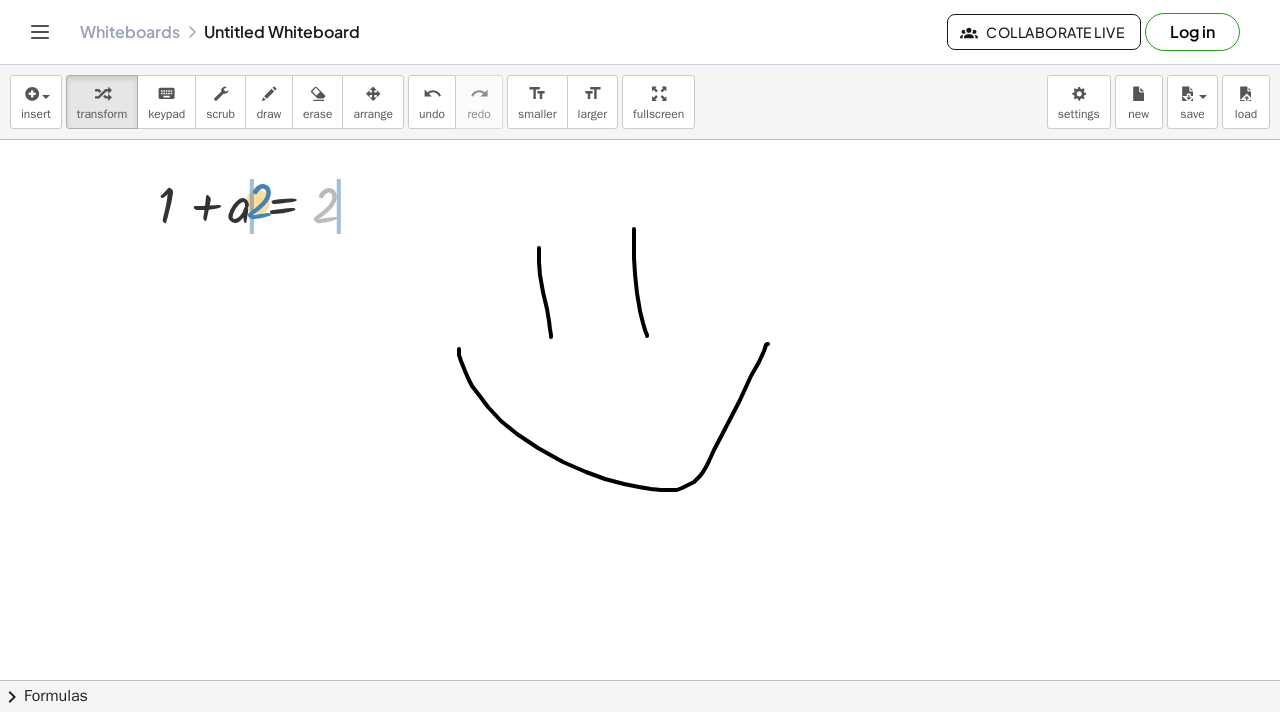drag, startPoint x: 333, startPoint y: 217, endPoint x: 270, endPoint y: 213, distance: 63.126858 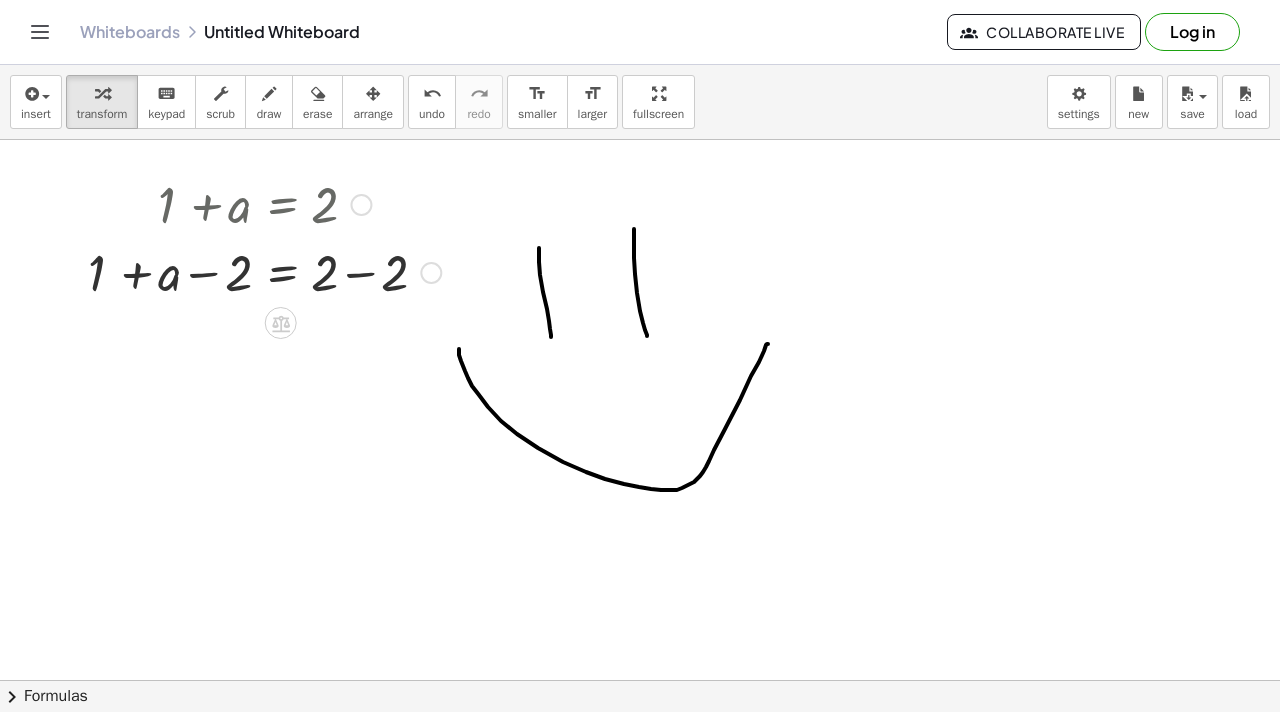 click at bounding box center (264, 271) 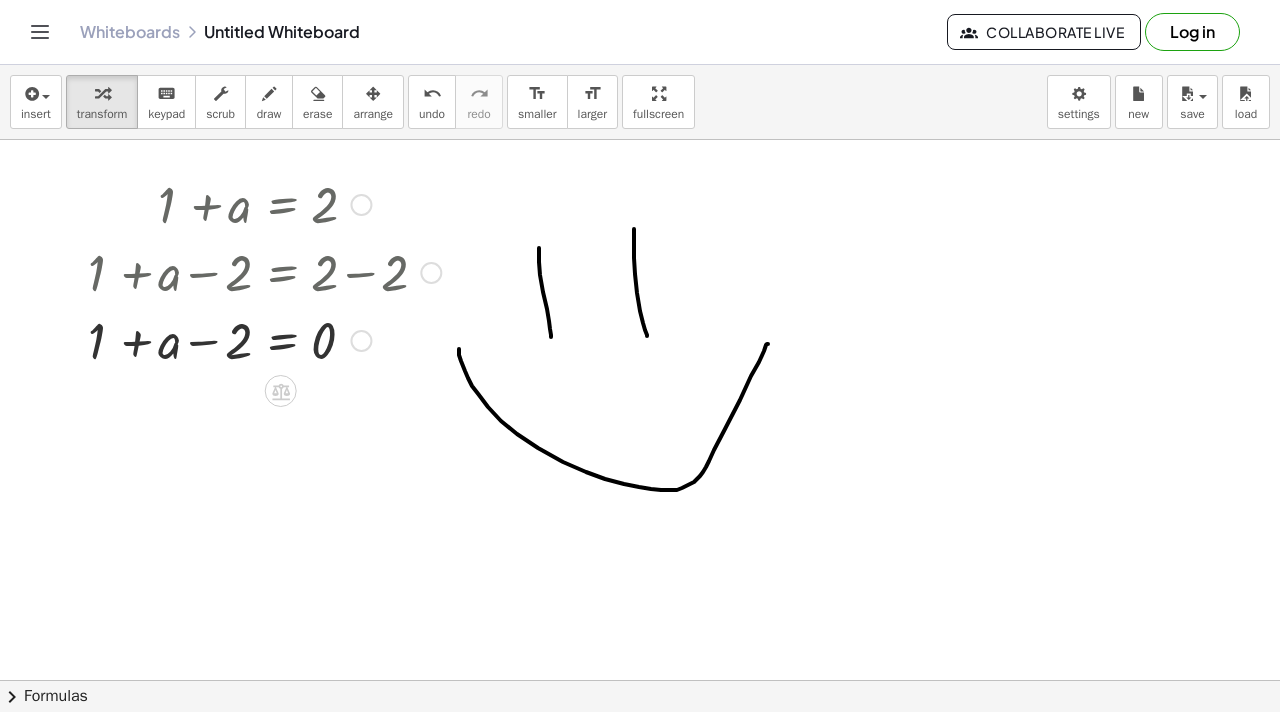 click at bounding box center [264, 339] 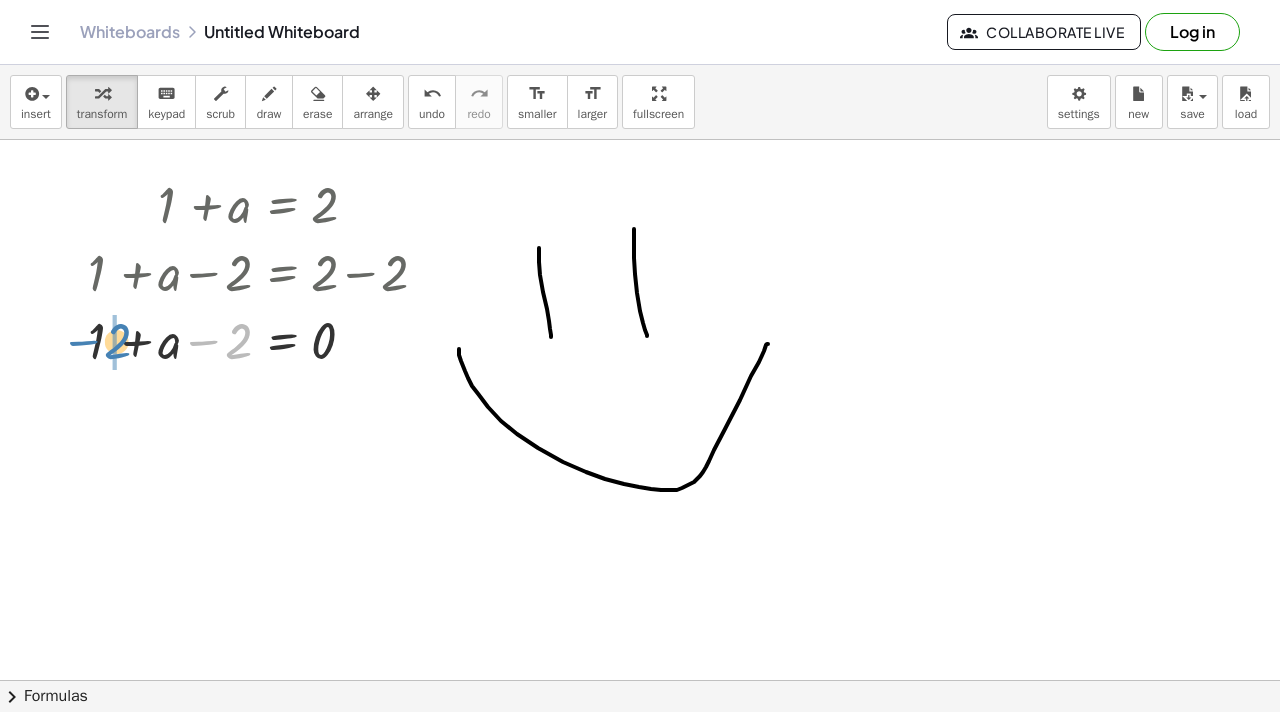 drag, startPoint x: 234, startPoint y: 341, endPoint x: 115, endPoint y: 343, distance: 119.01681 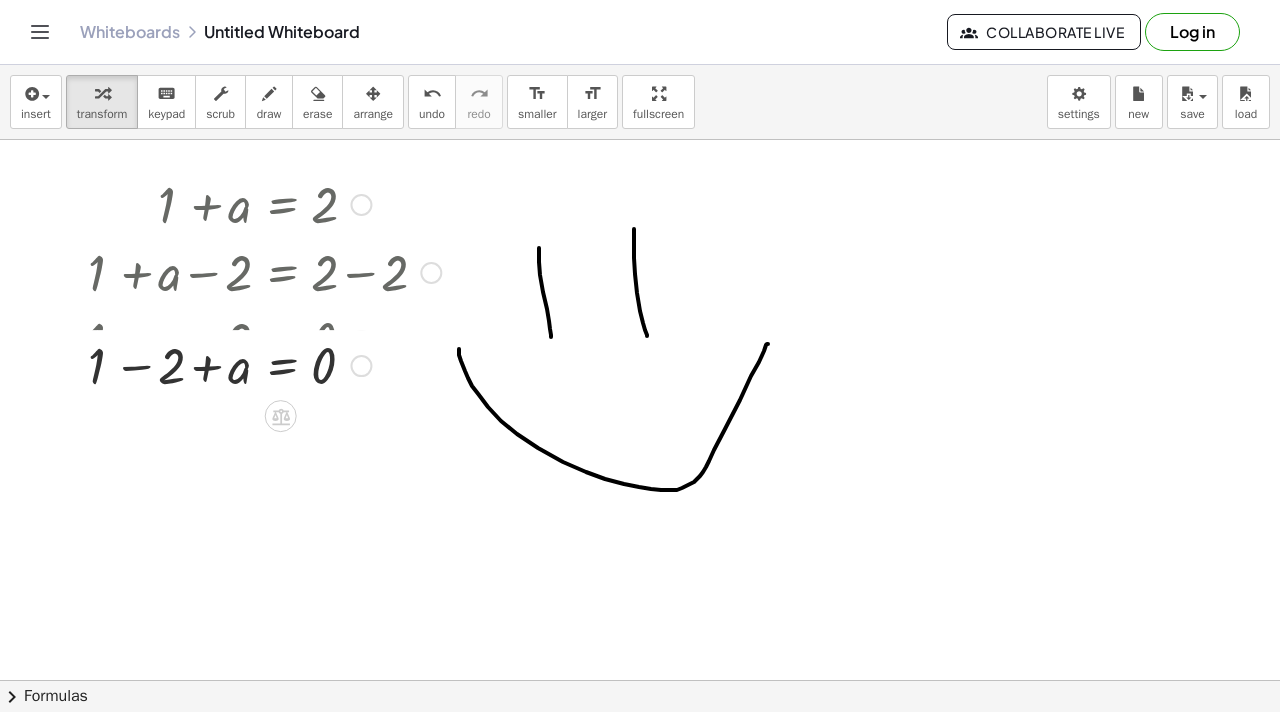 click at bounding box center (264, 339) 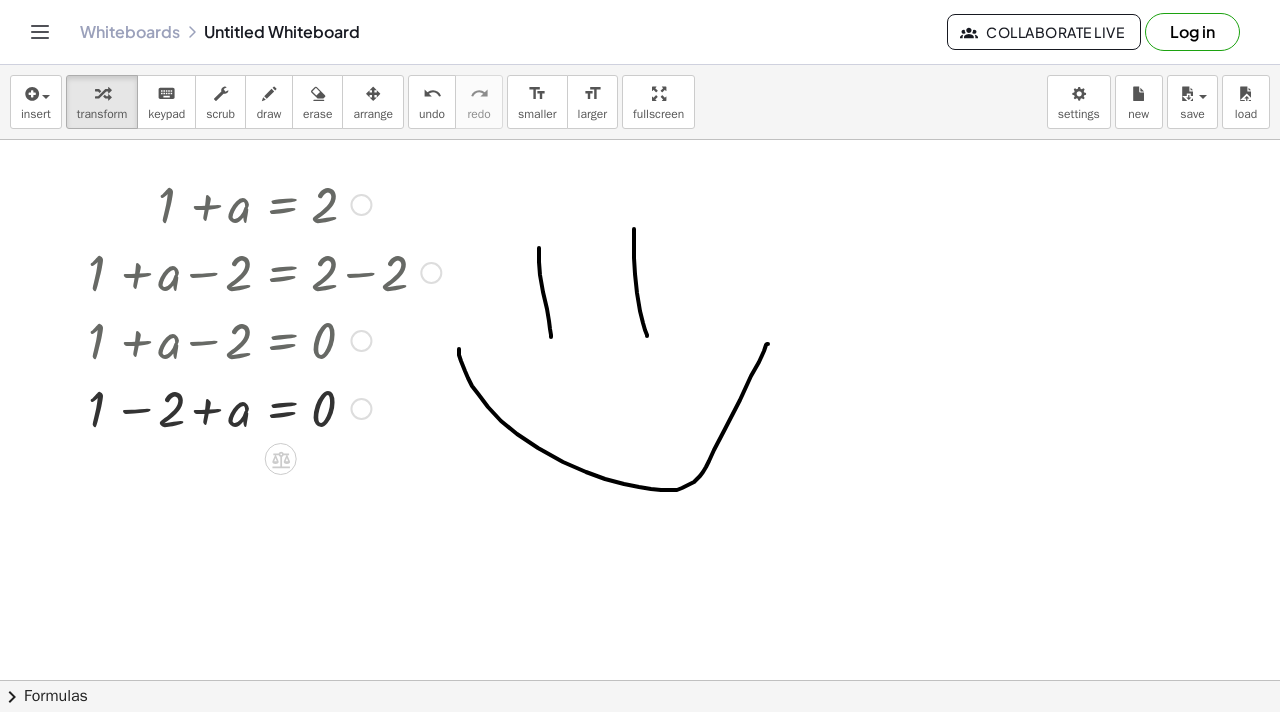 click at bounding box center [264, 407] 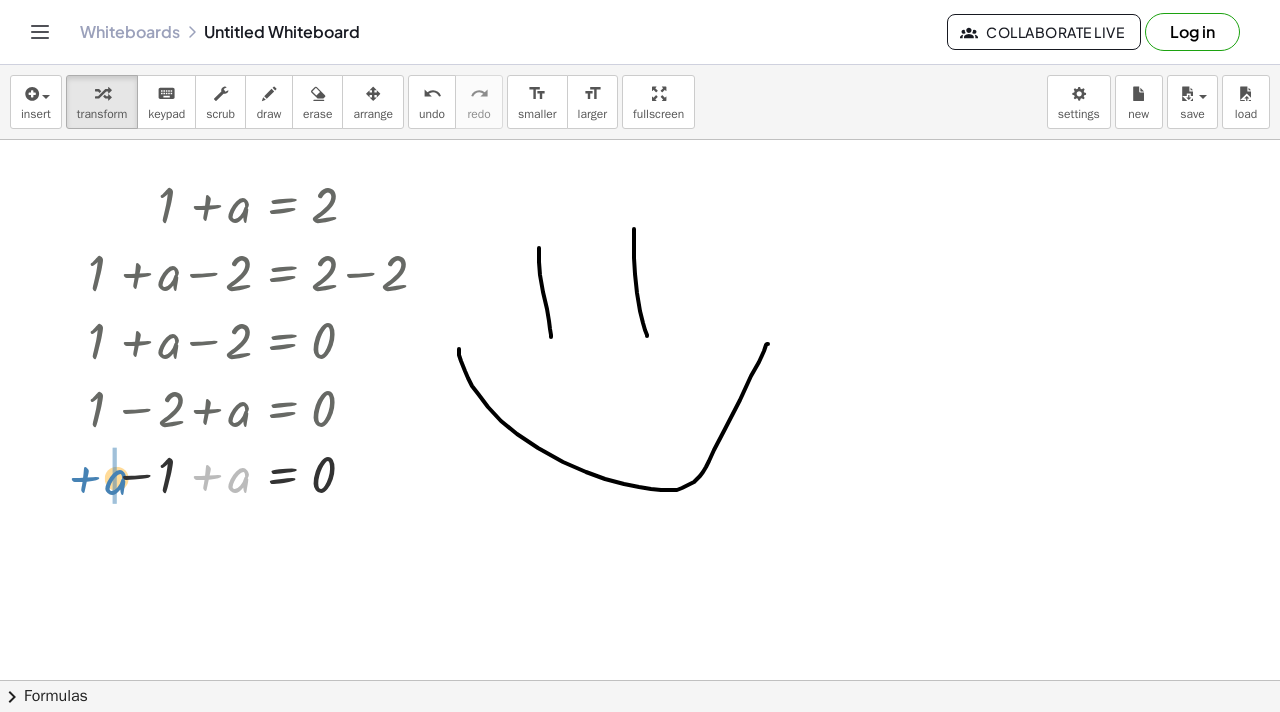 drag, startPoint x: 231, startPoint y: 477, endPoint x: 109, endPoint y: 480, distance: 122.03688 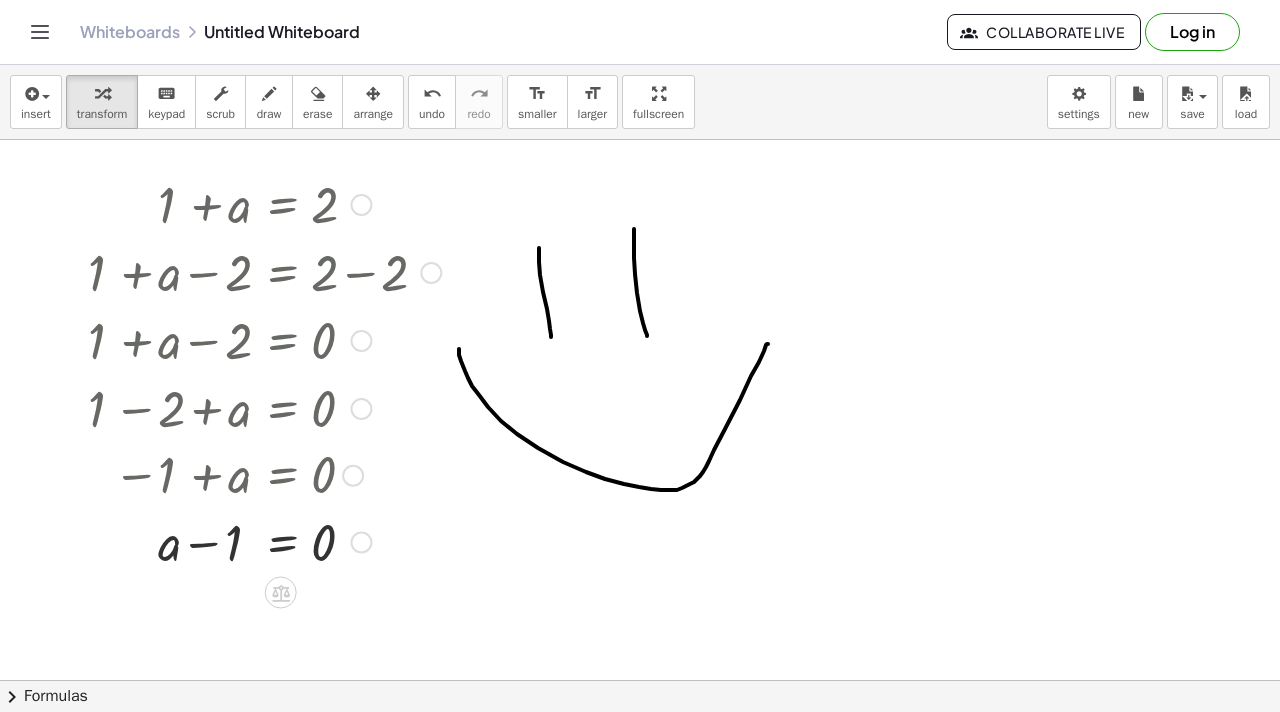 click at bounding box center (264, 541) 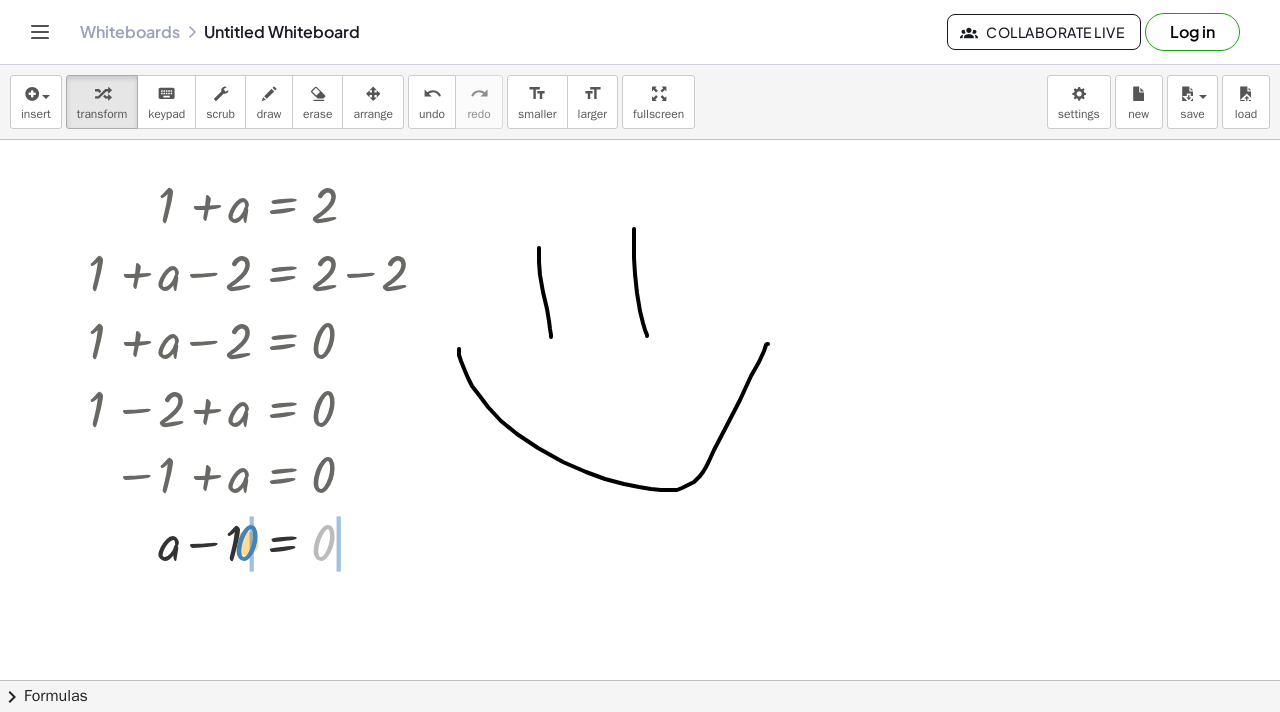 drag, startPoint x: 321, startPoint y: 542, endPoint x: 246, endPoint y: 542, distance: 75 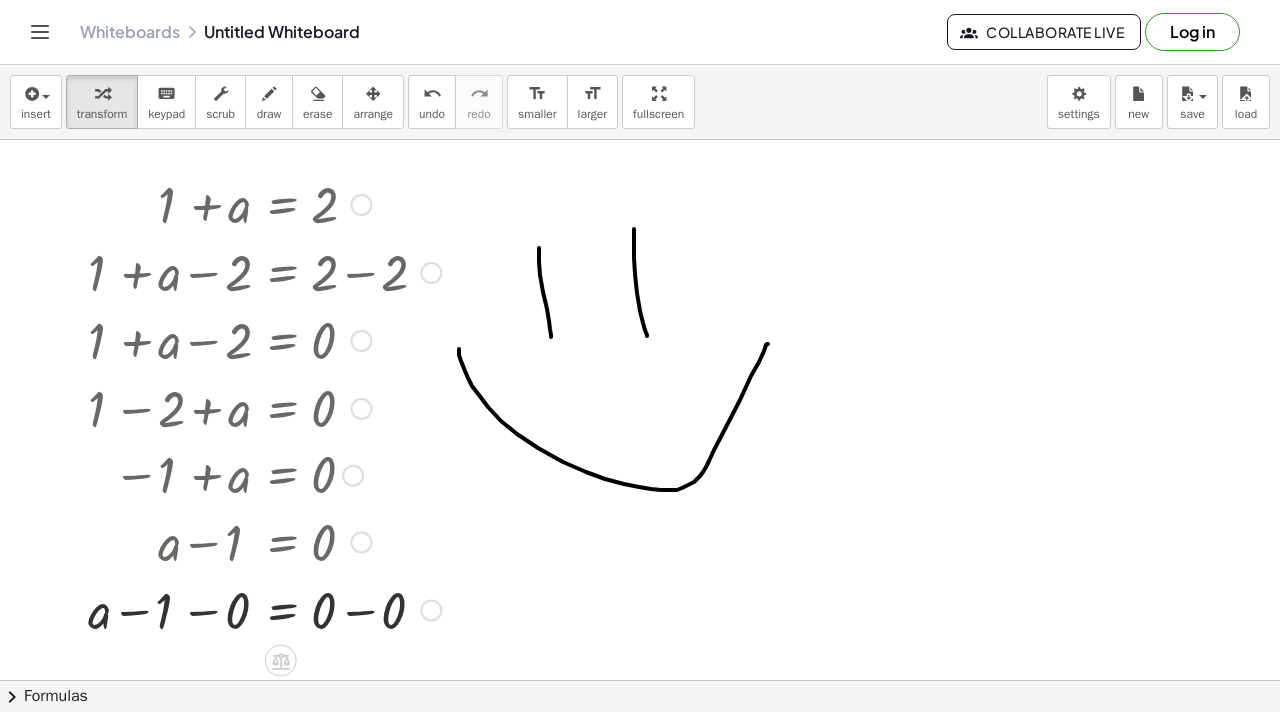 click at bounding box center [264, 609] 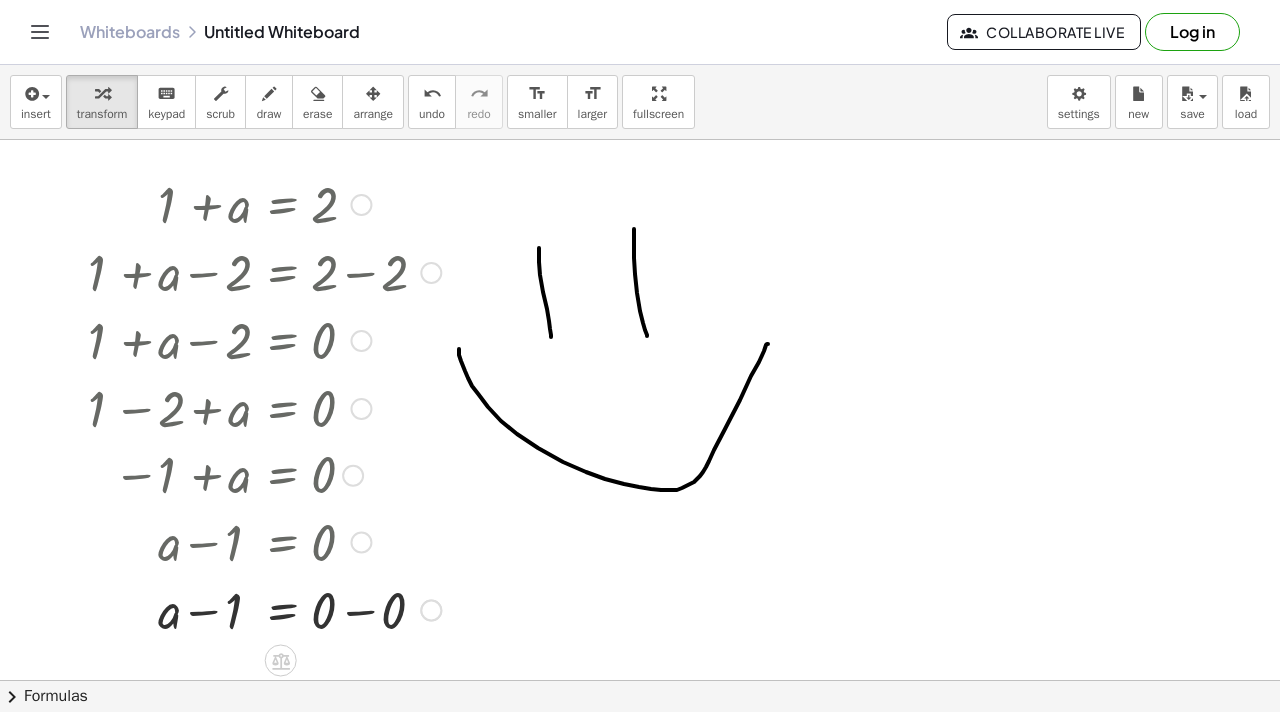 click at bounding box center [264, 609] 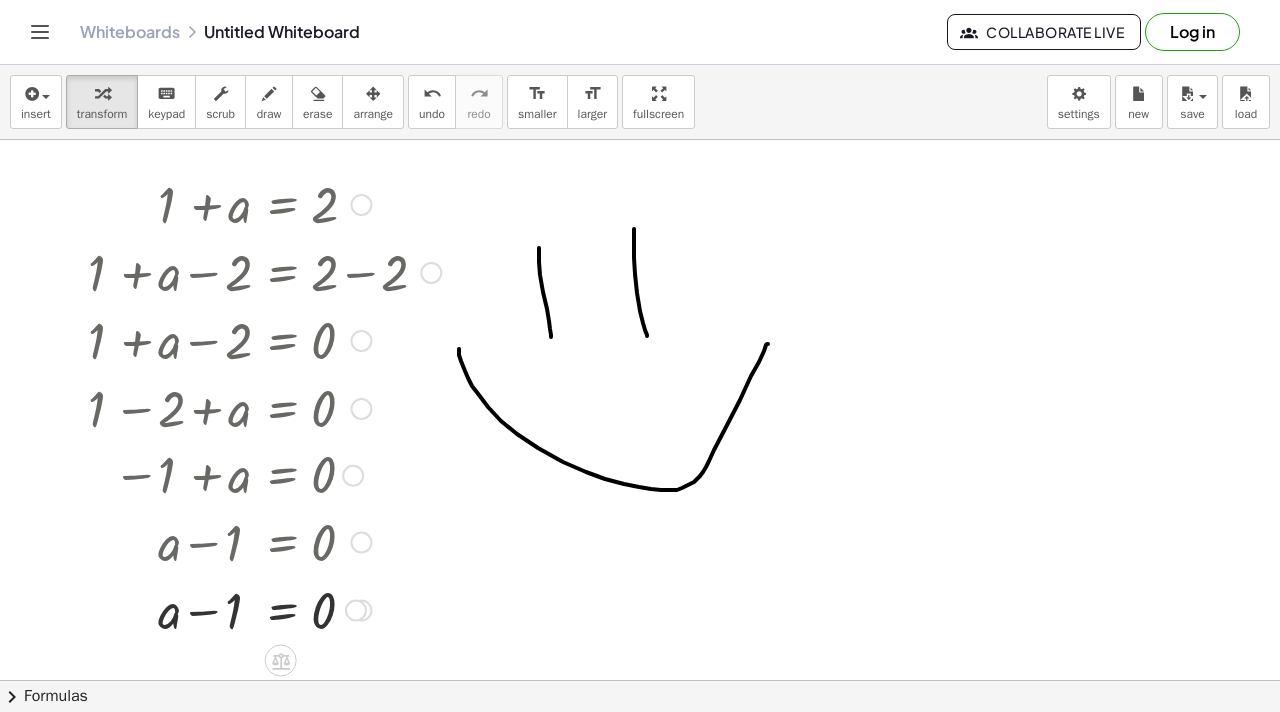 click at bounding box center [264, 609] 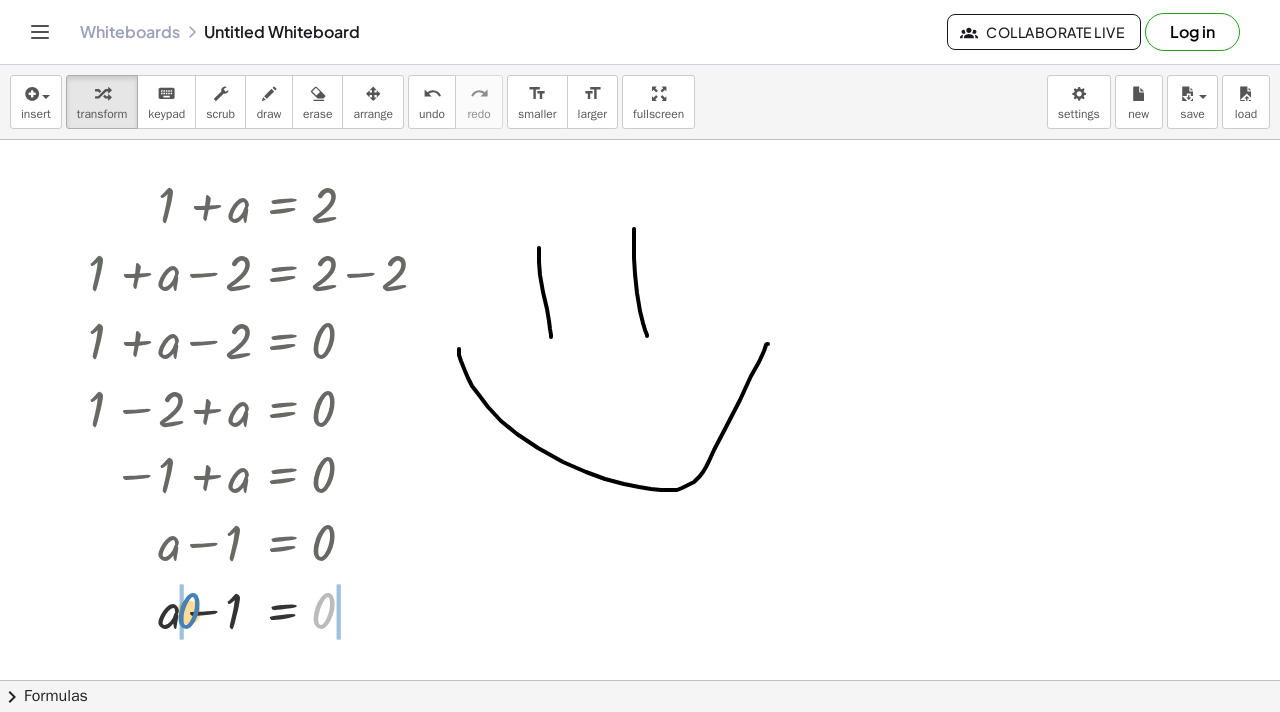 drag, startPoint x: 323, startPoint y: 607, endPoint x: 185, endPoint y: 609, distance: 138.0145 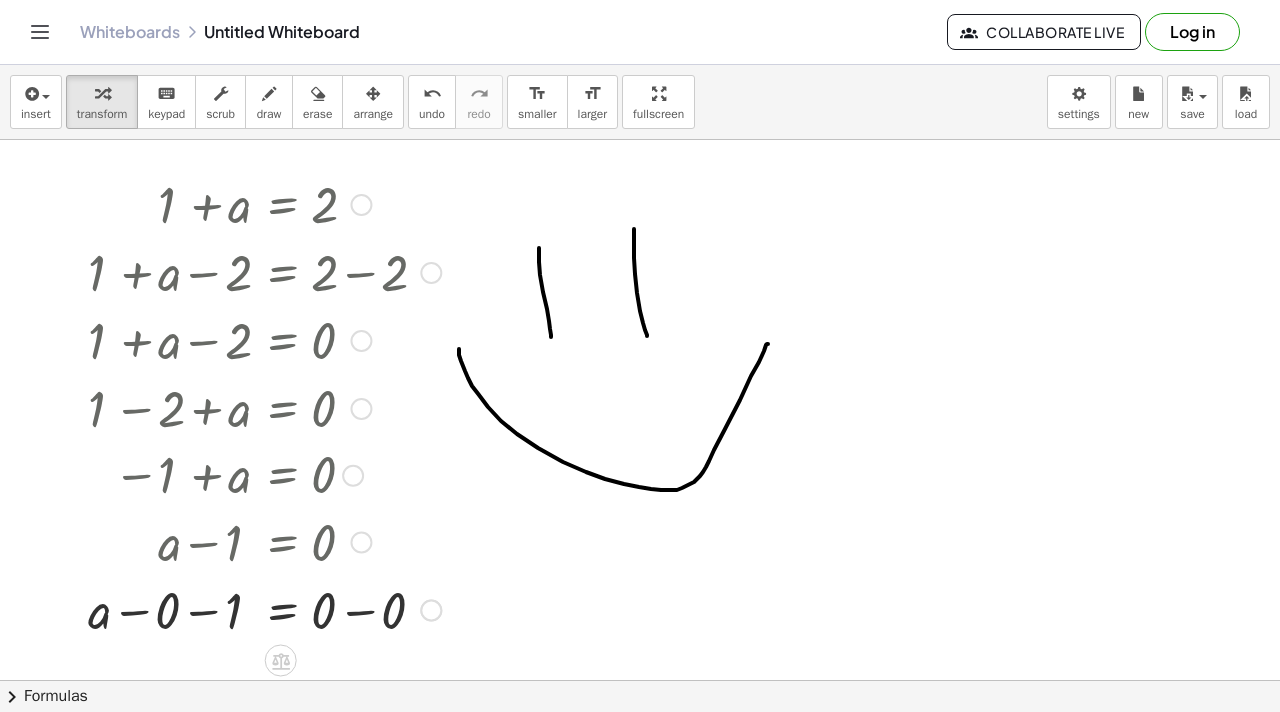 click at bounding box center [264, 609] 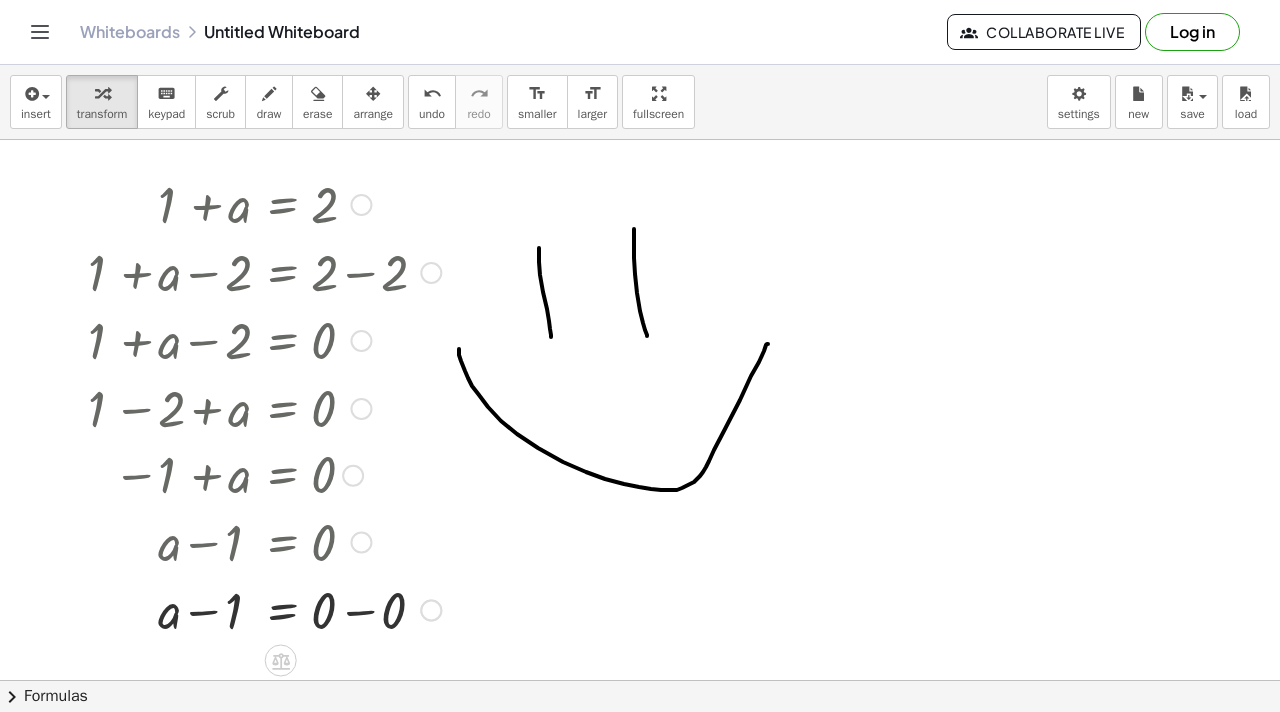 click at bounding box center (264, 609) 